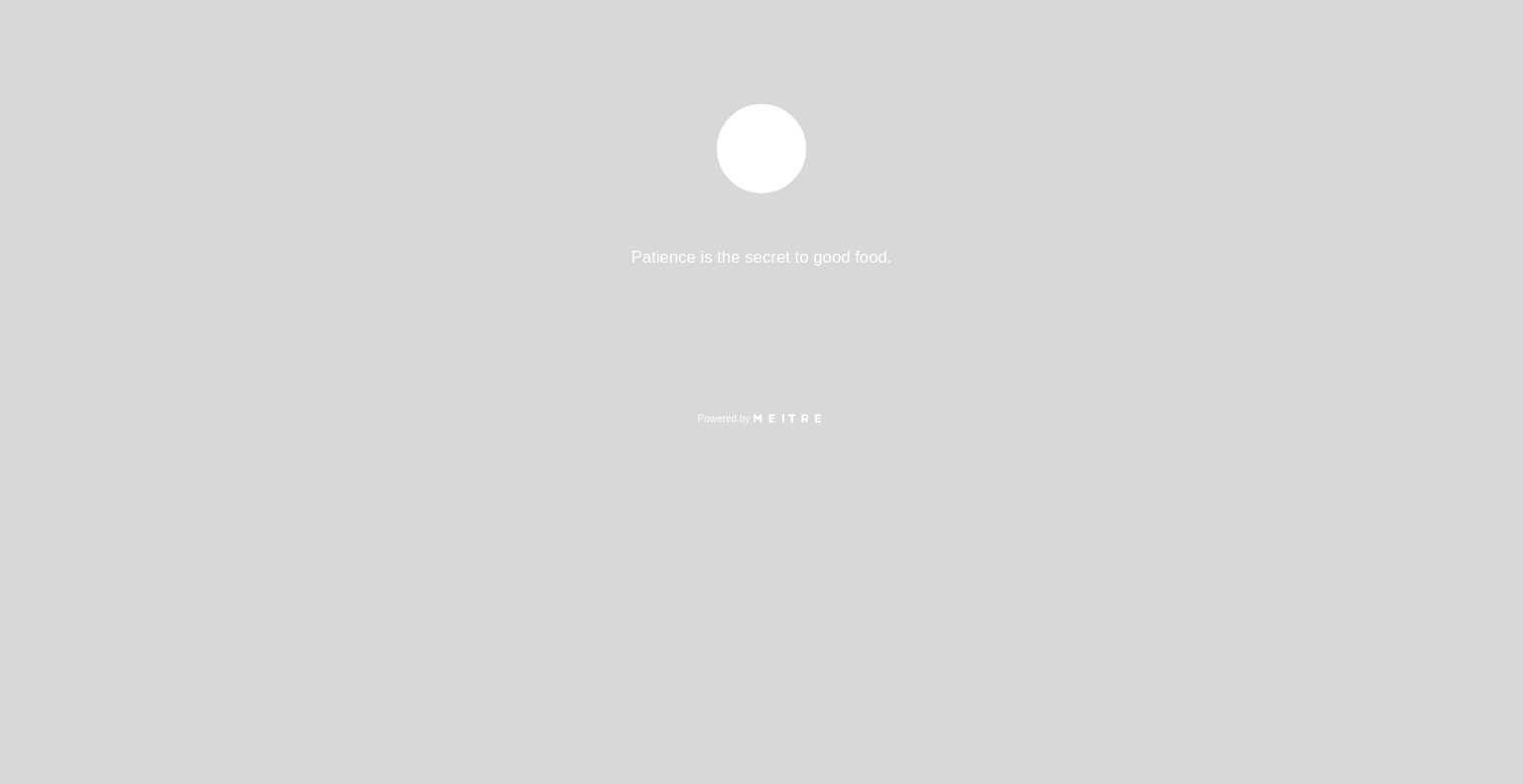 scroll, scrollTop: 0, scrollLeft: 0, axis: both 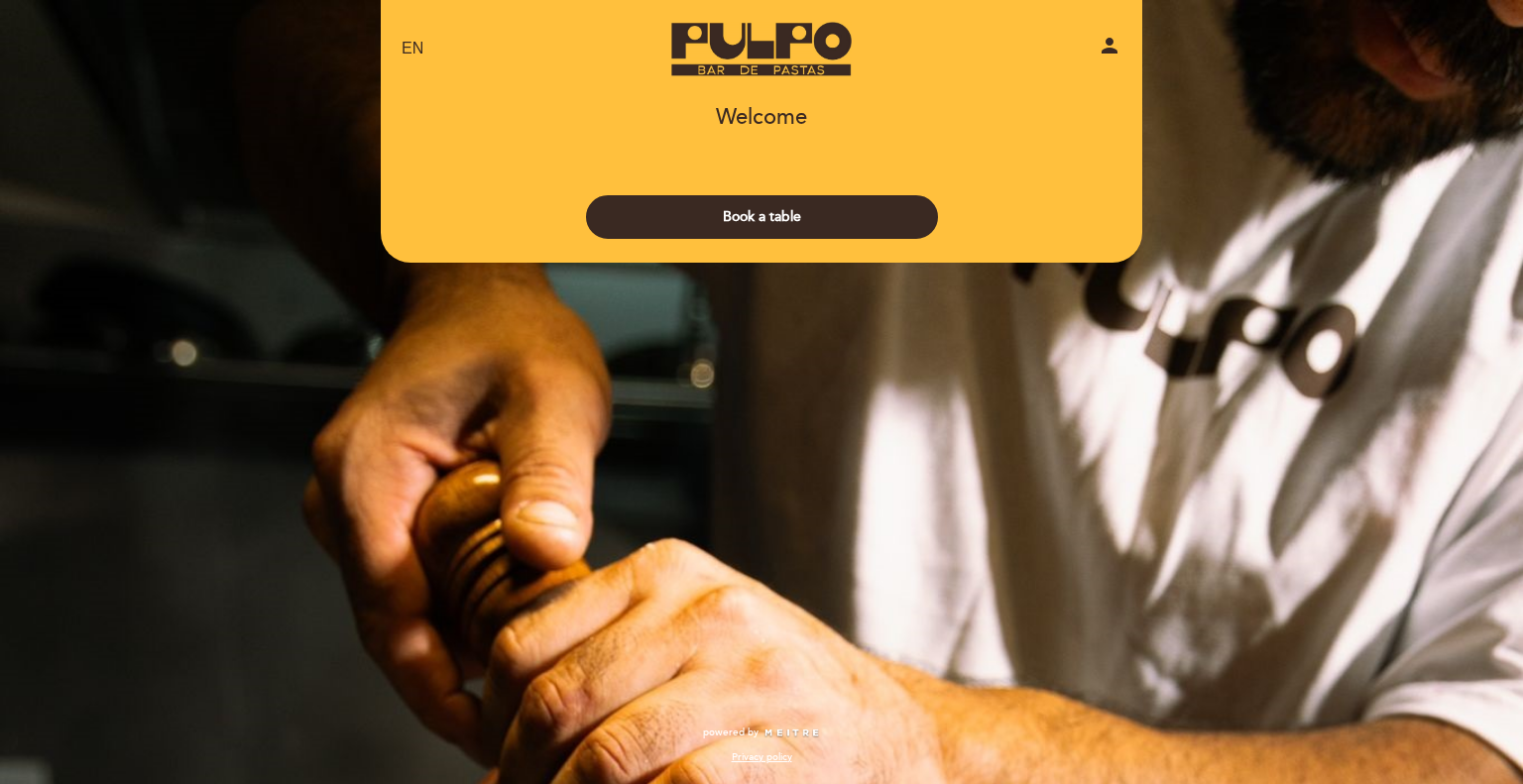 click on "EN
ES
PT
Pulpo - Bar de Pastas
[PERSON]
Welcome
Welcome,
Change user
Book a table
Select the number of  diners
1" at bounding box center (762, 392) 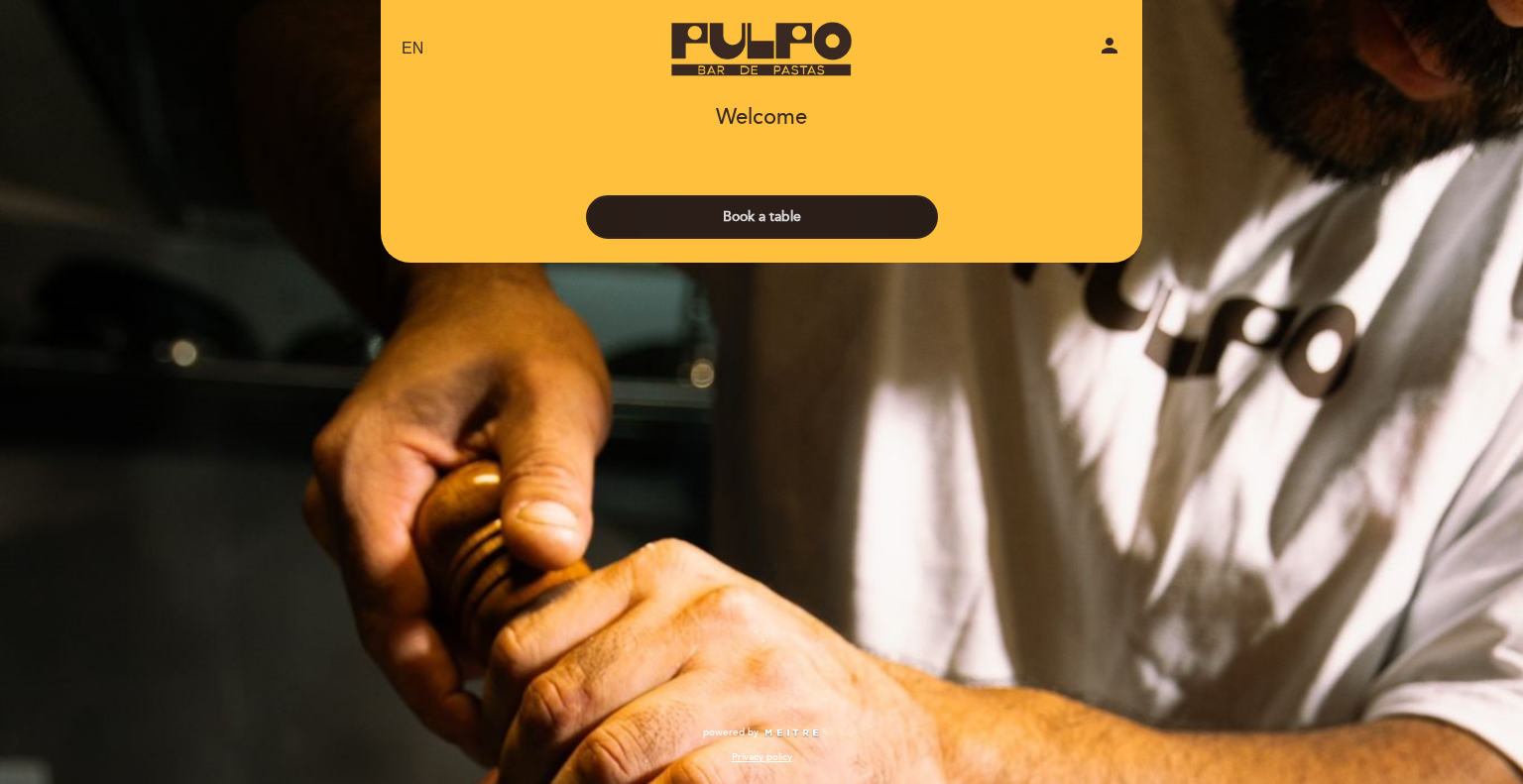 click on "Book a table" at bounding box center (762, 217) 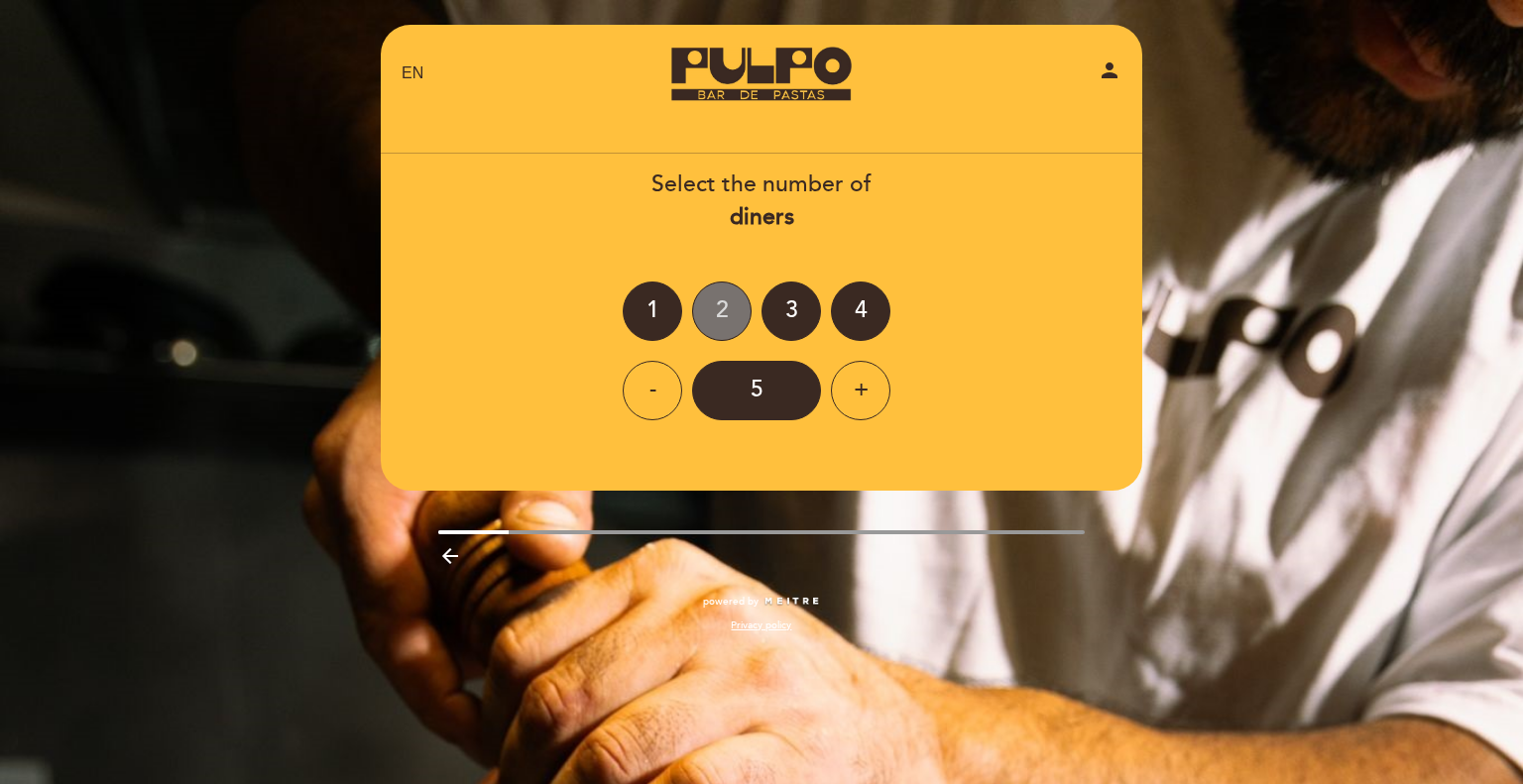 click on "2" at bounding box center (722, 311) 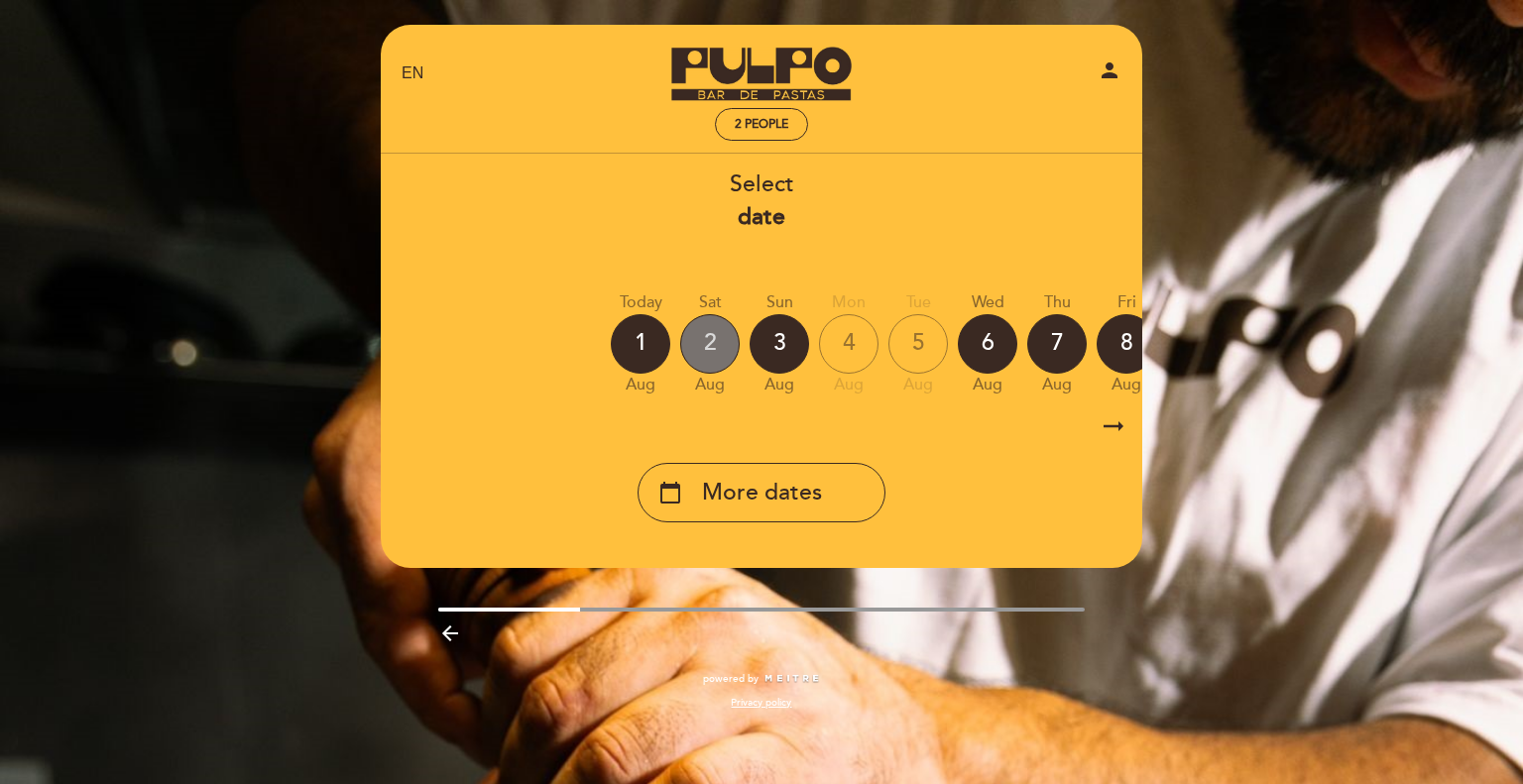 click on "2" at bounding box center [710, 344] 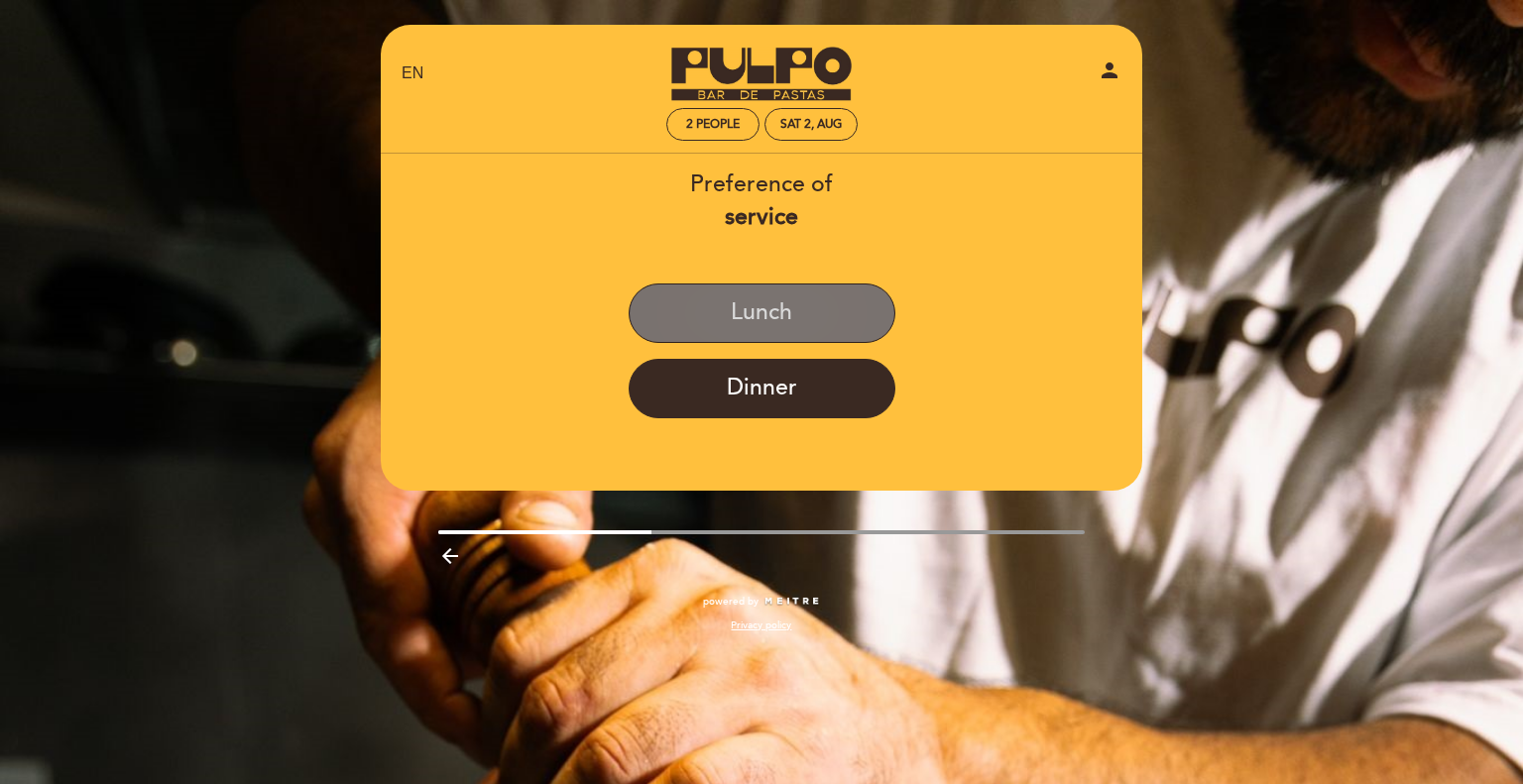 click on "Lunch" at bounding box center [762, 313] 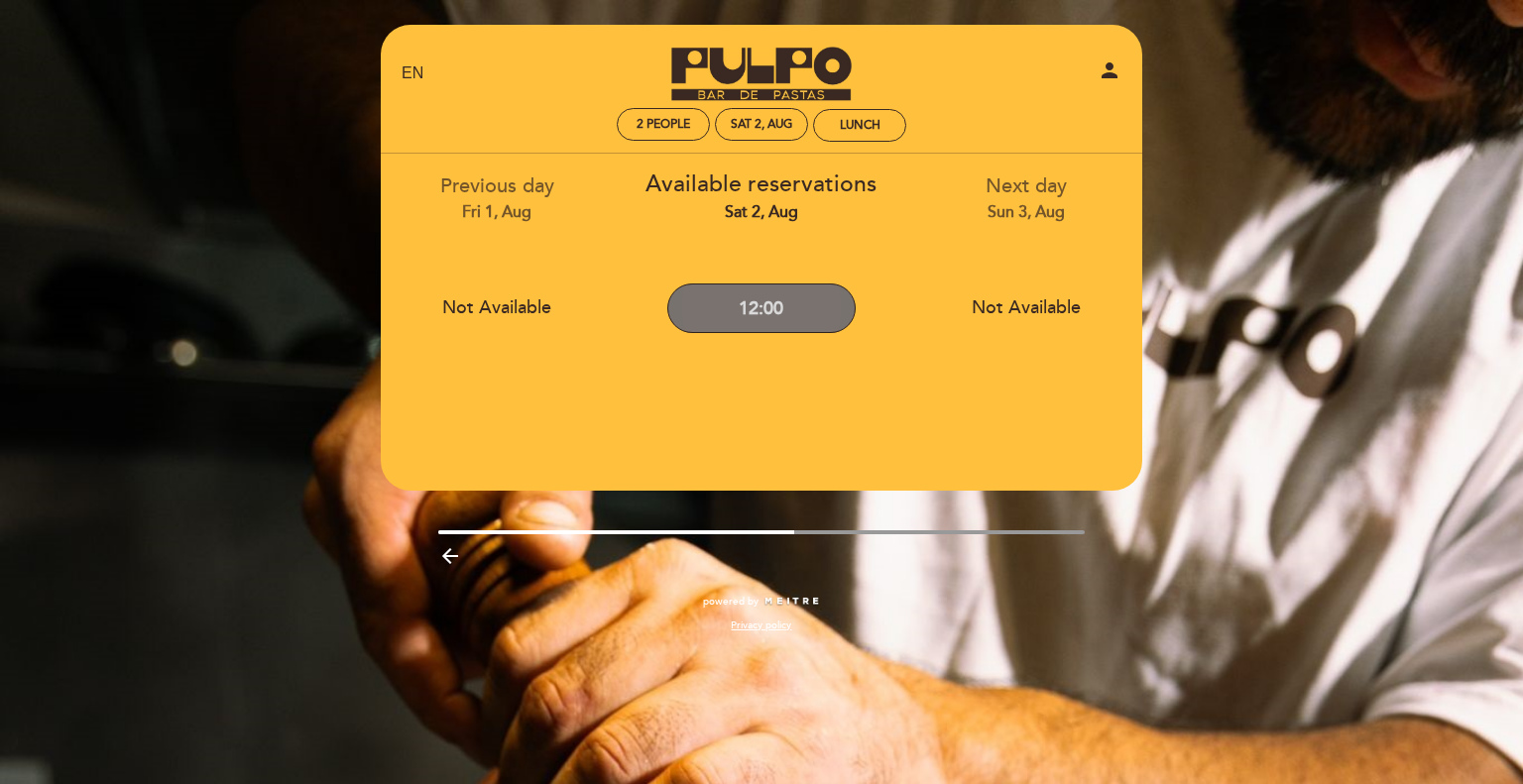 click on "12:00" at bounding box center (762, 308) 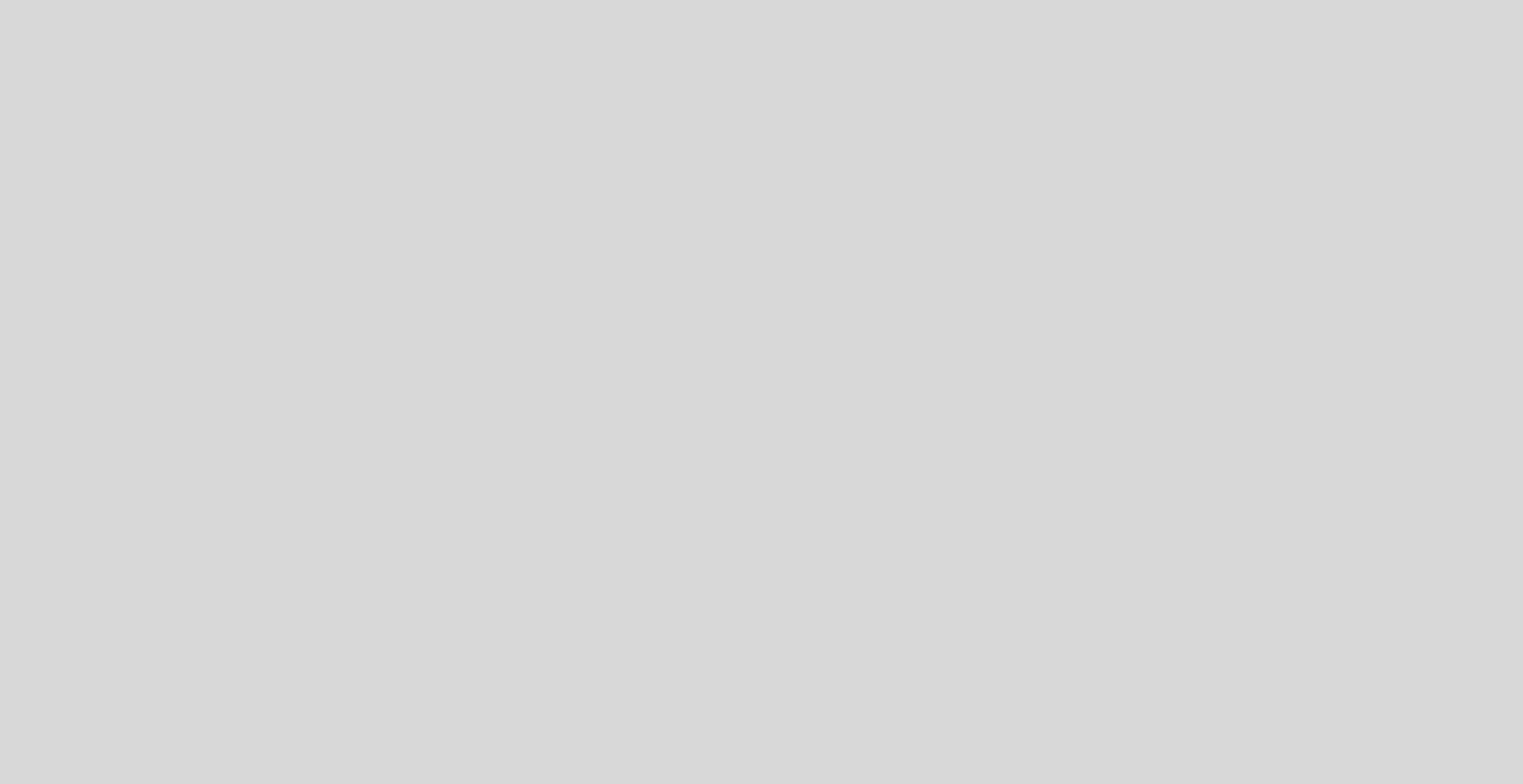 scroll, scrollTop: 0, scrollLeft: 0, axis: both 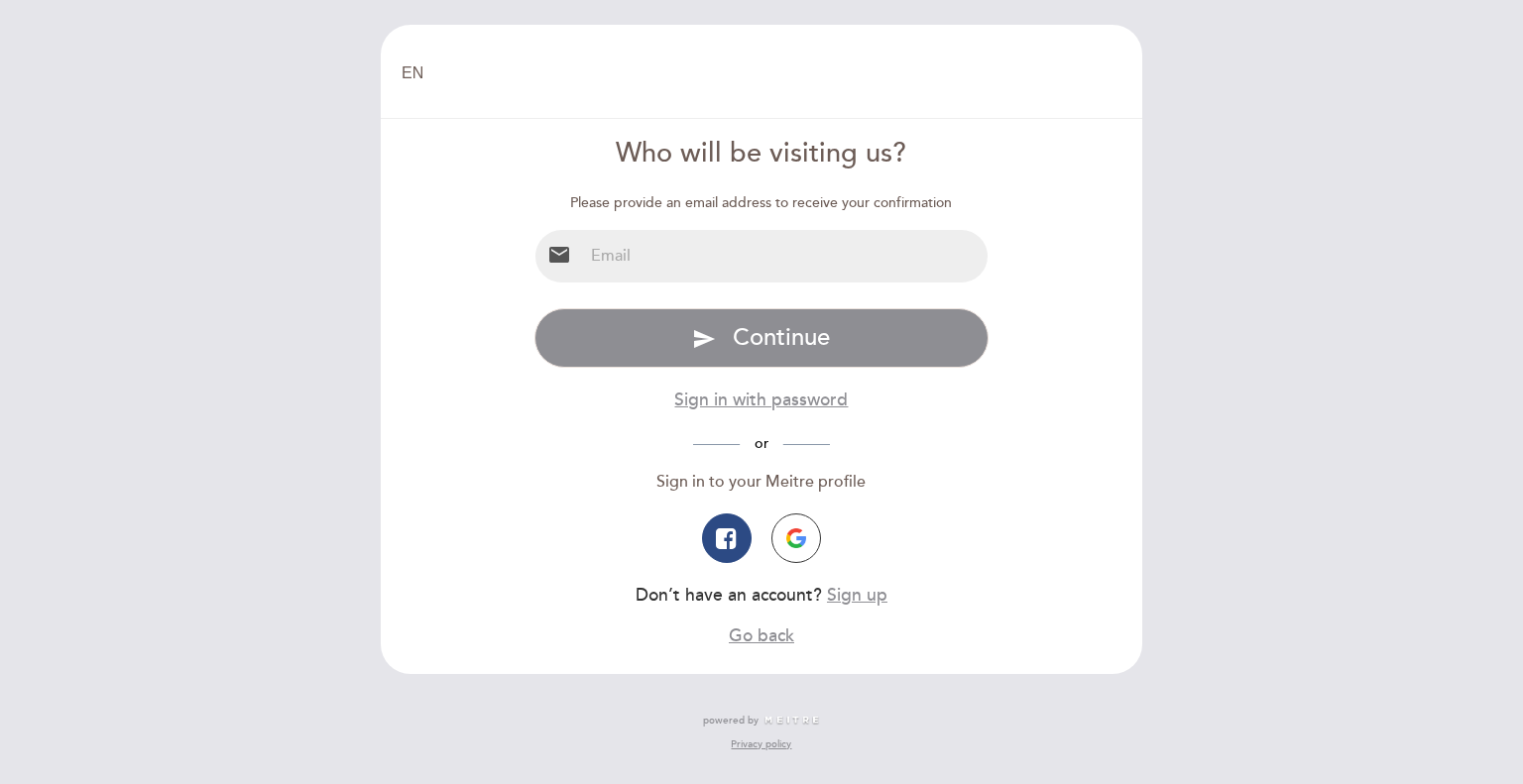 click at bounding box center (785, 256) 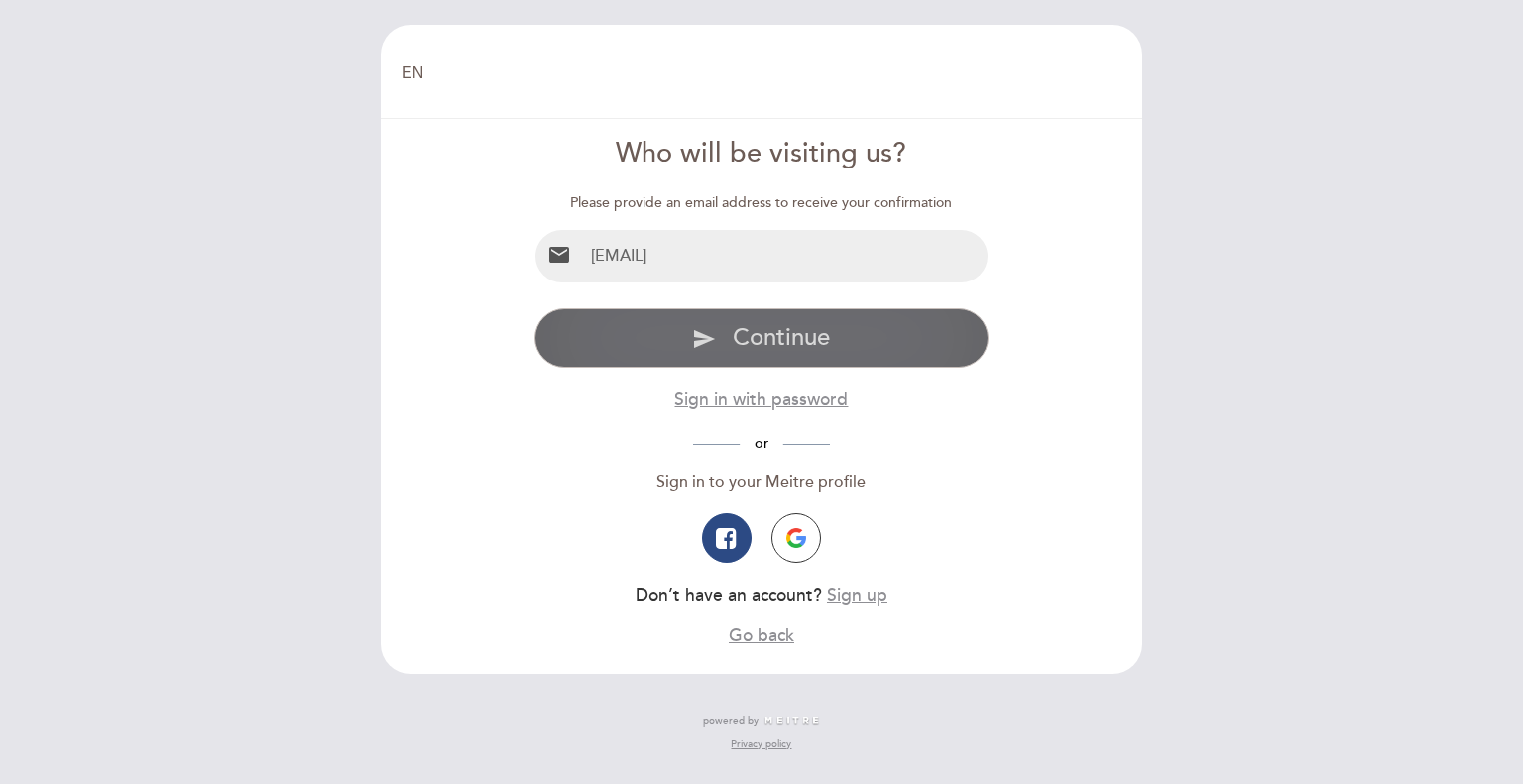 click on "send
Continue" at bounding box center (762, 338) 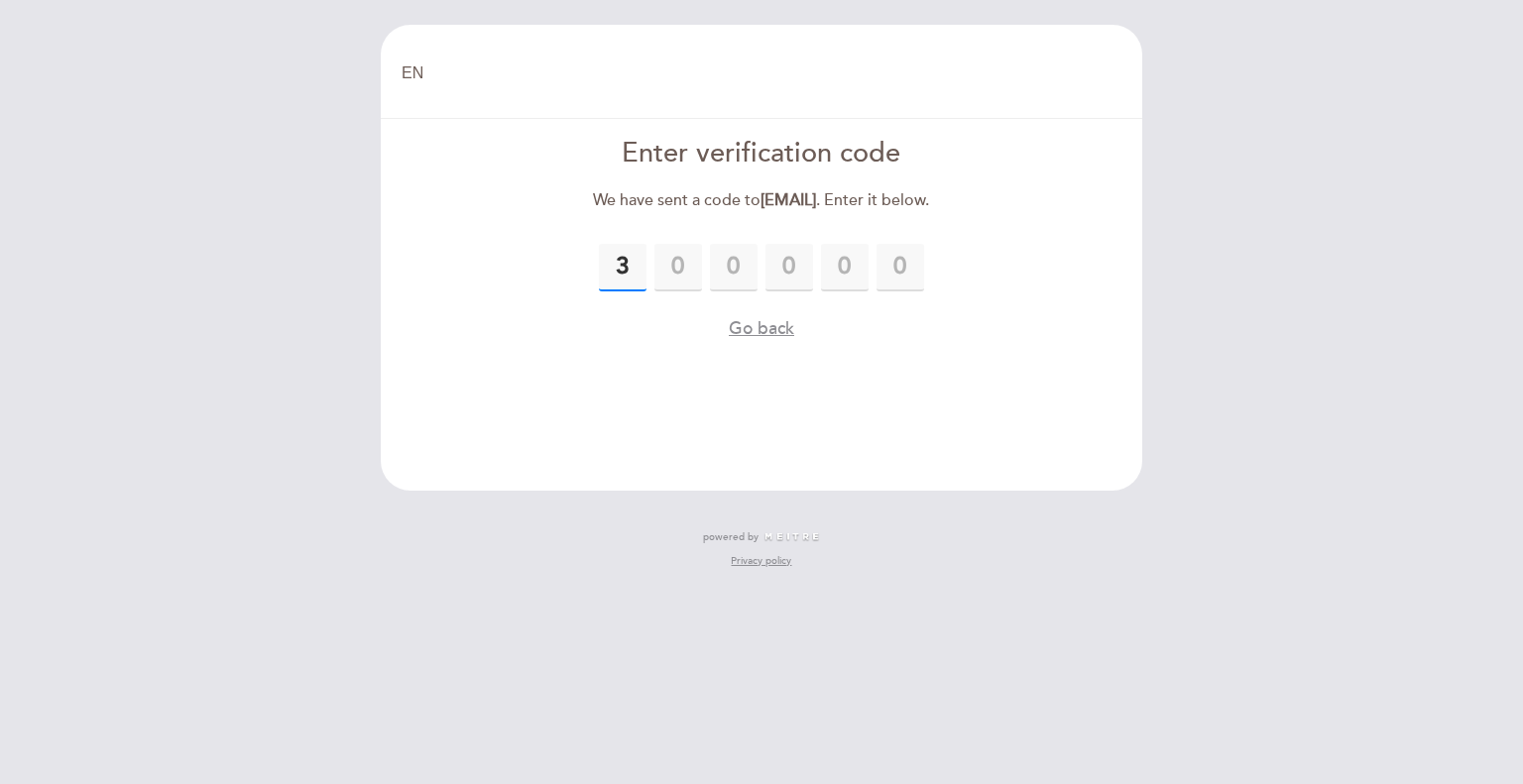 type on "3" 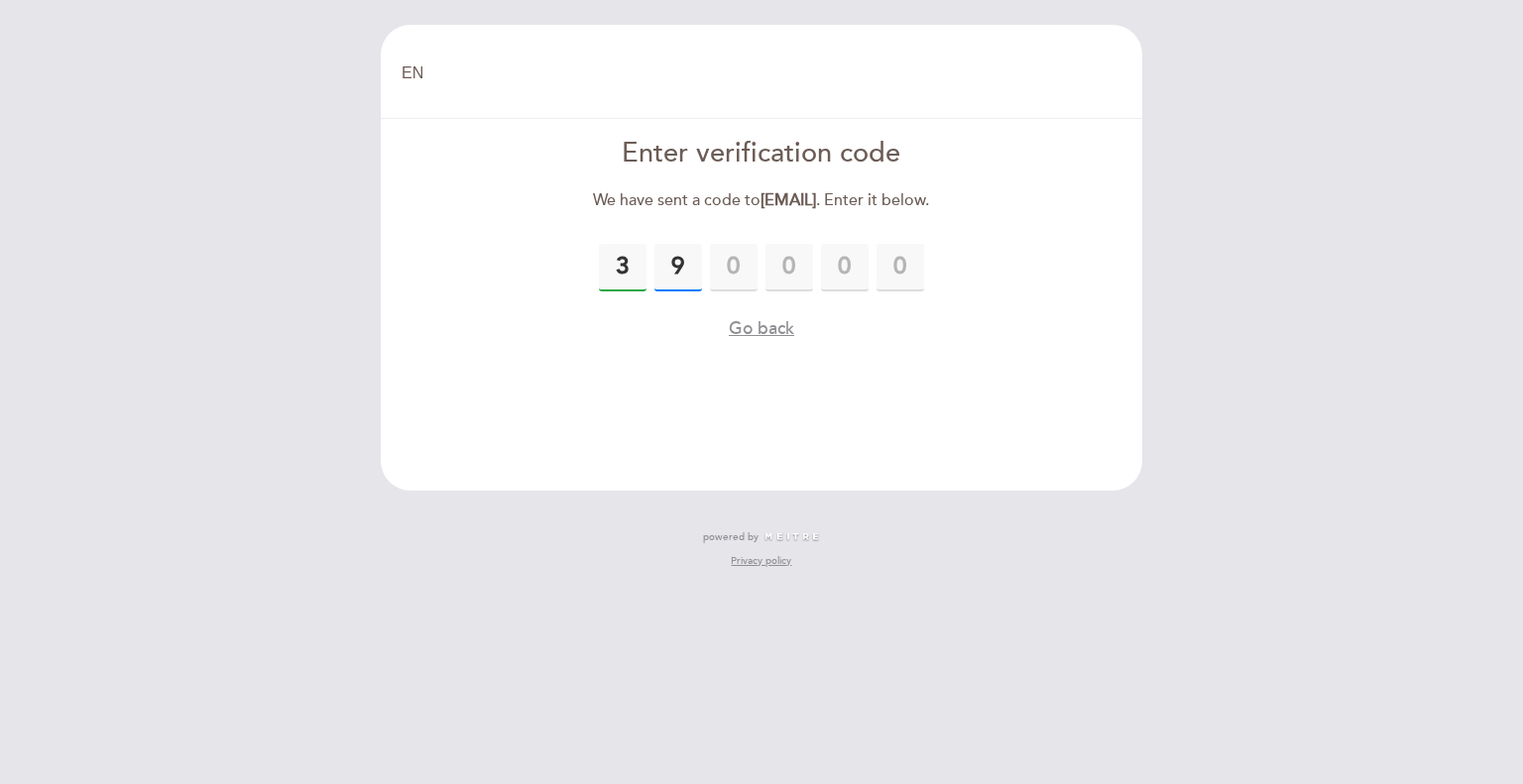 type on "9" 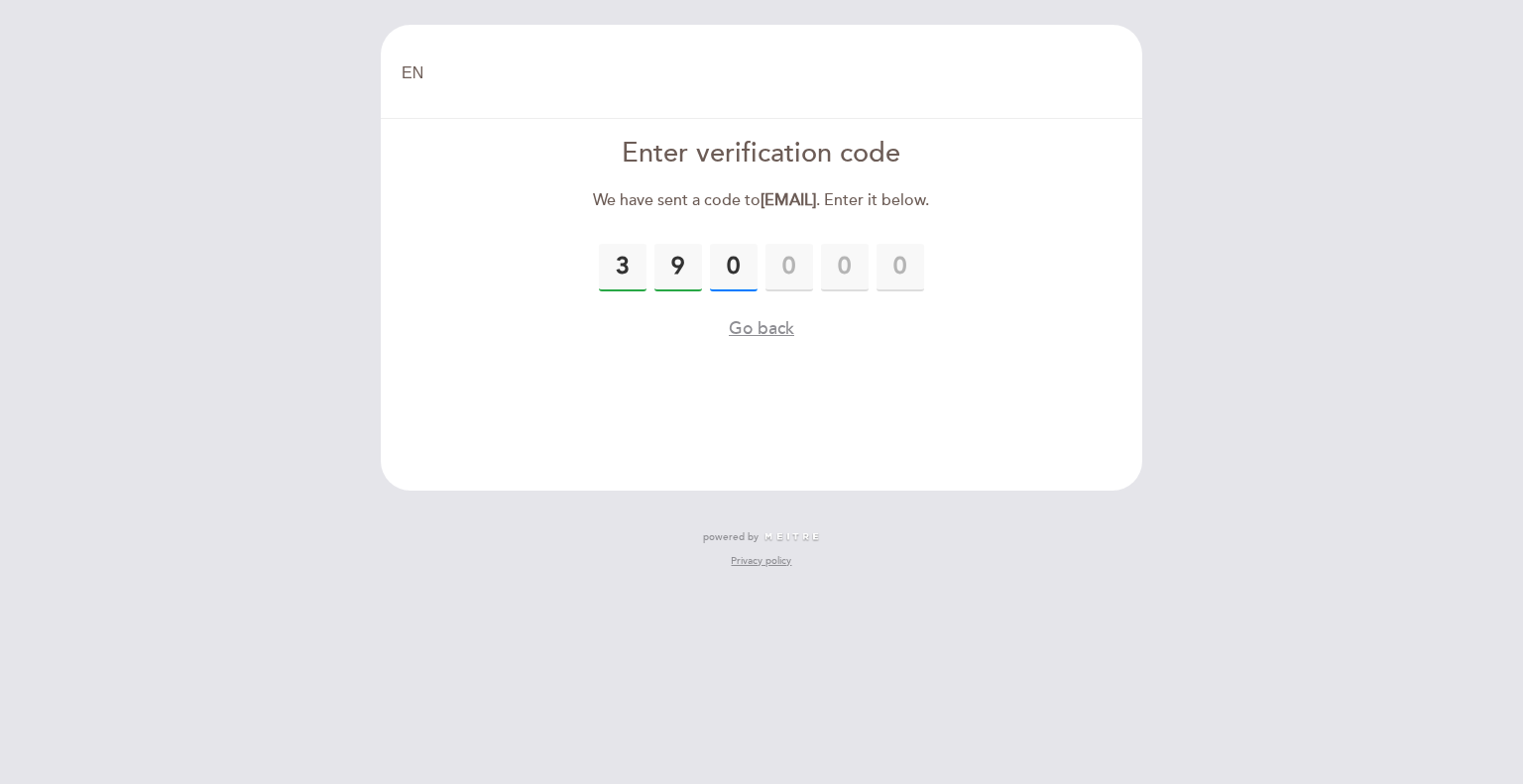 type on "0" 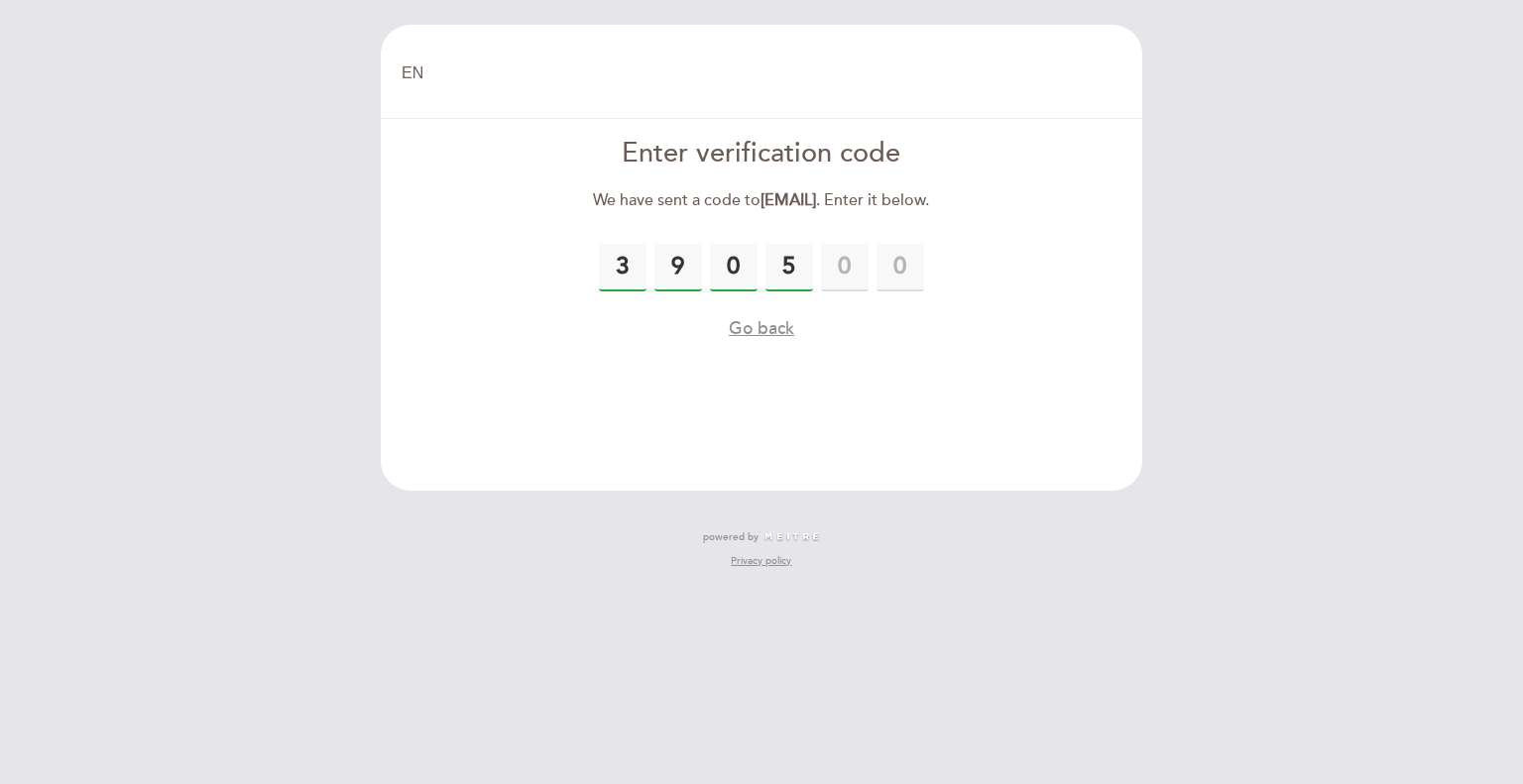 type on "5" 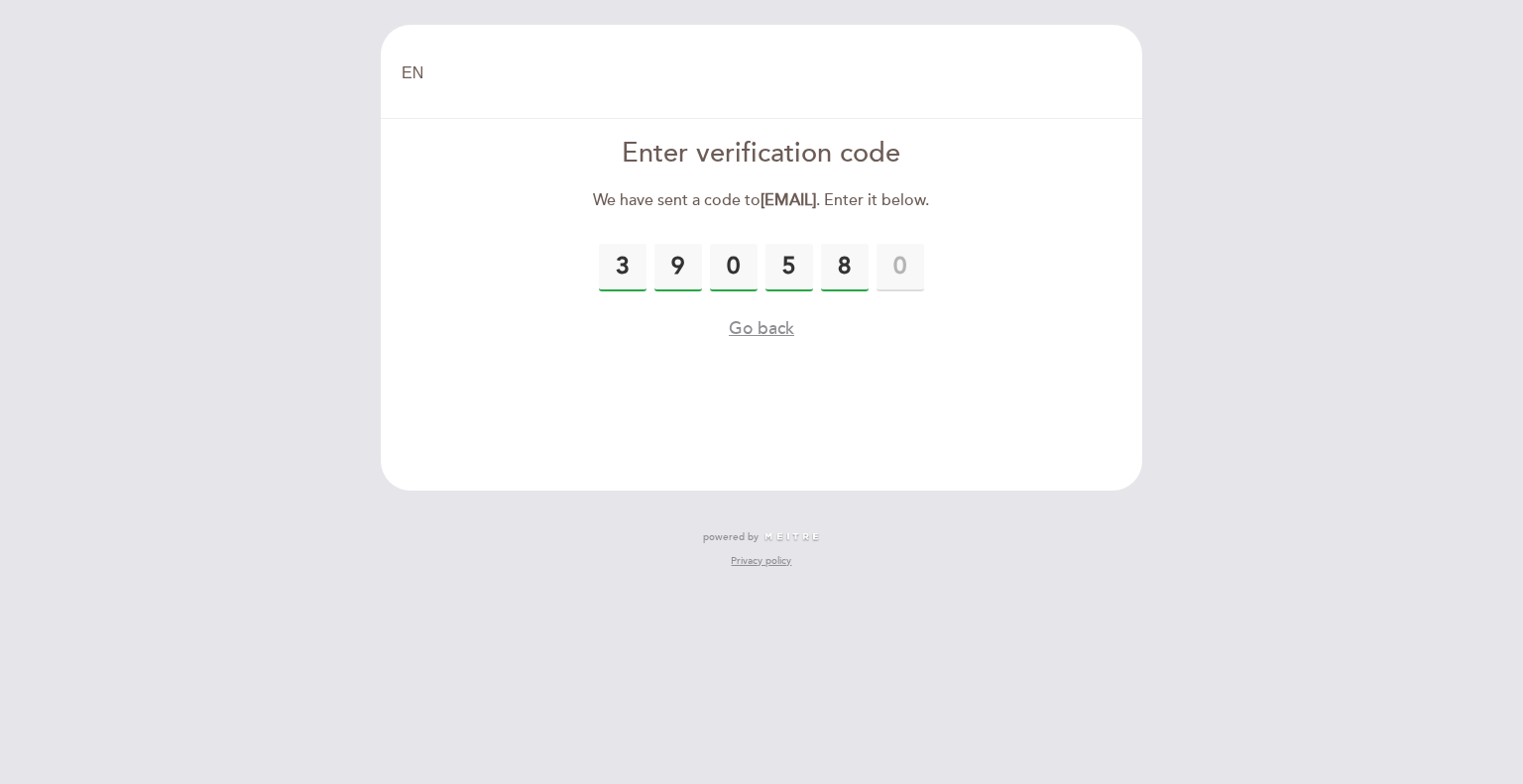 type on "8" 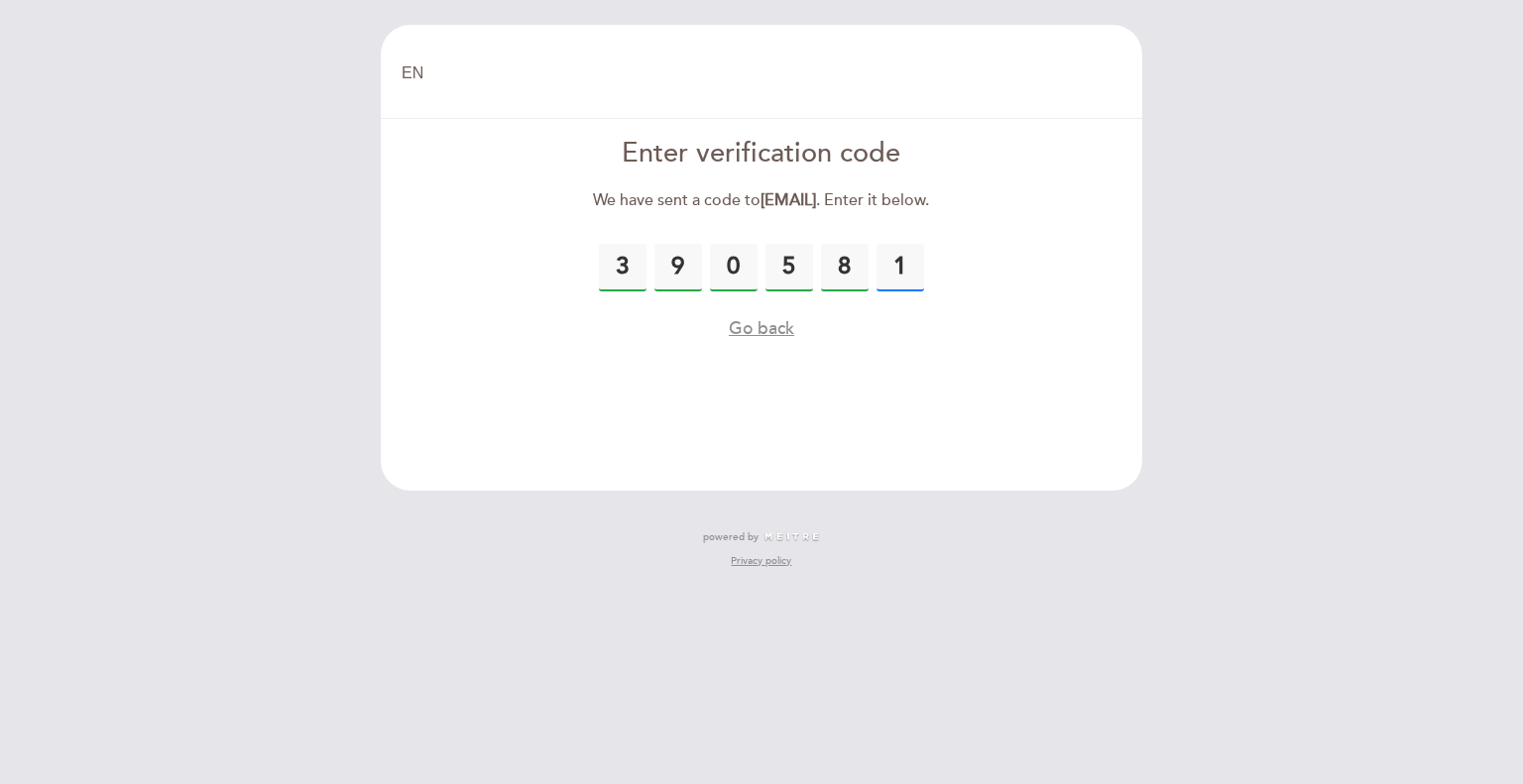 type on "1" 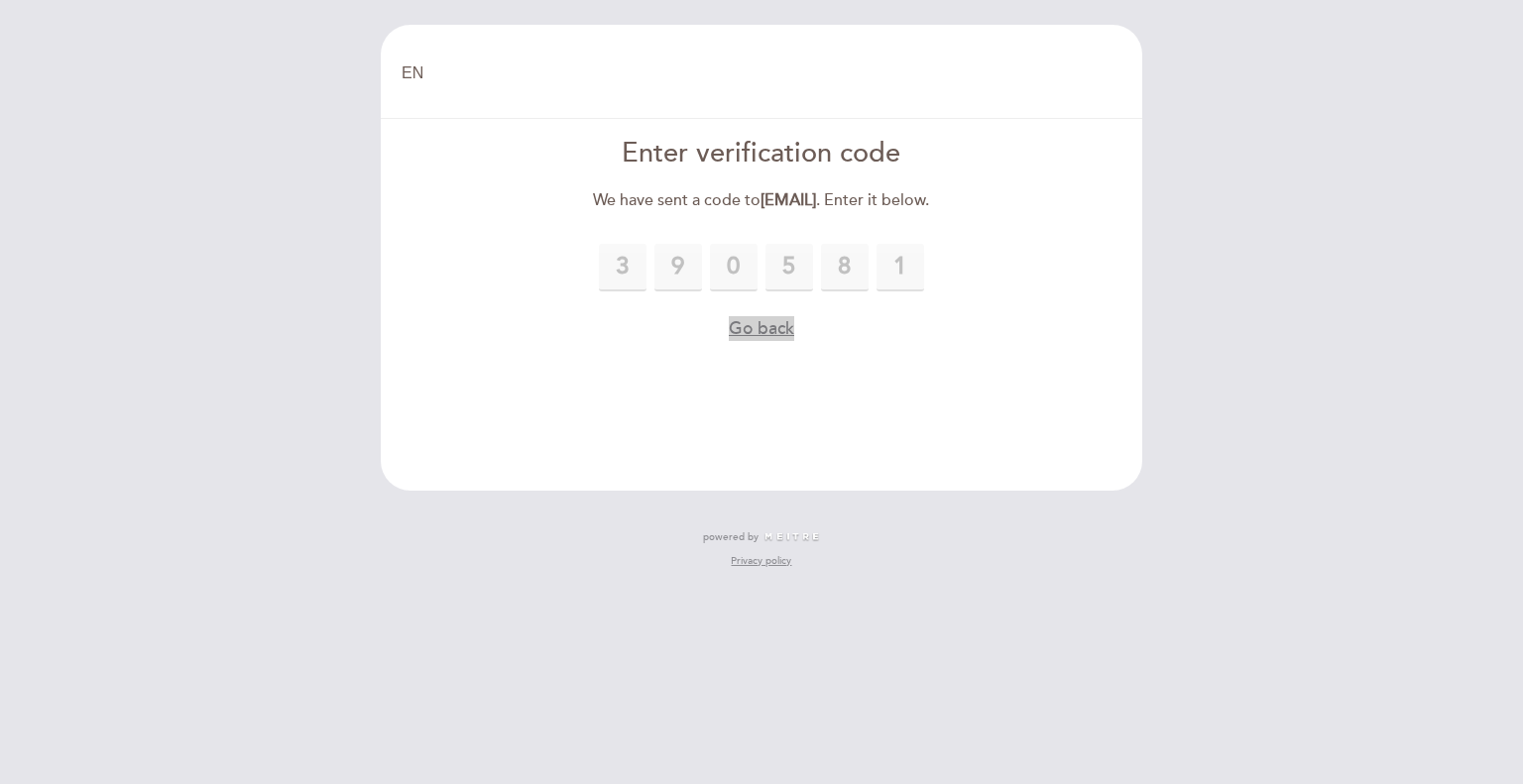 click on "Go back" at bounding box center [762, 328] 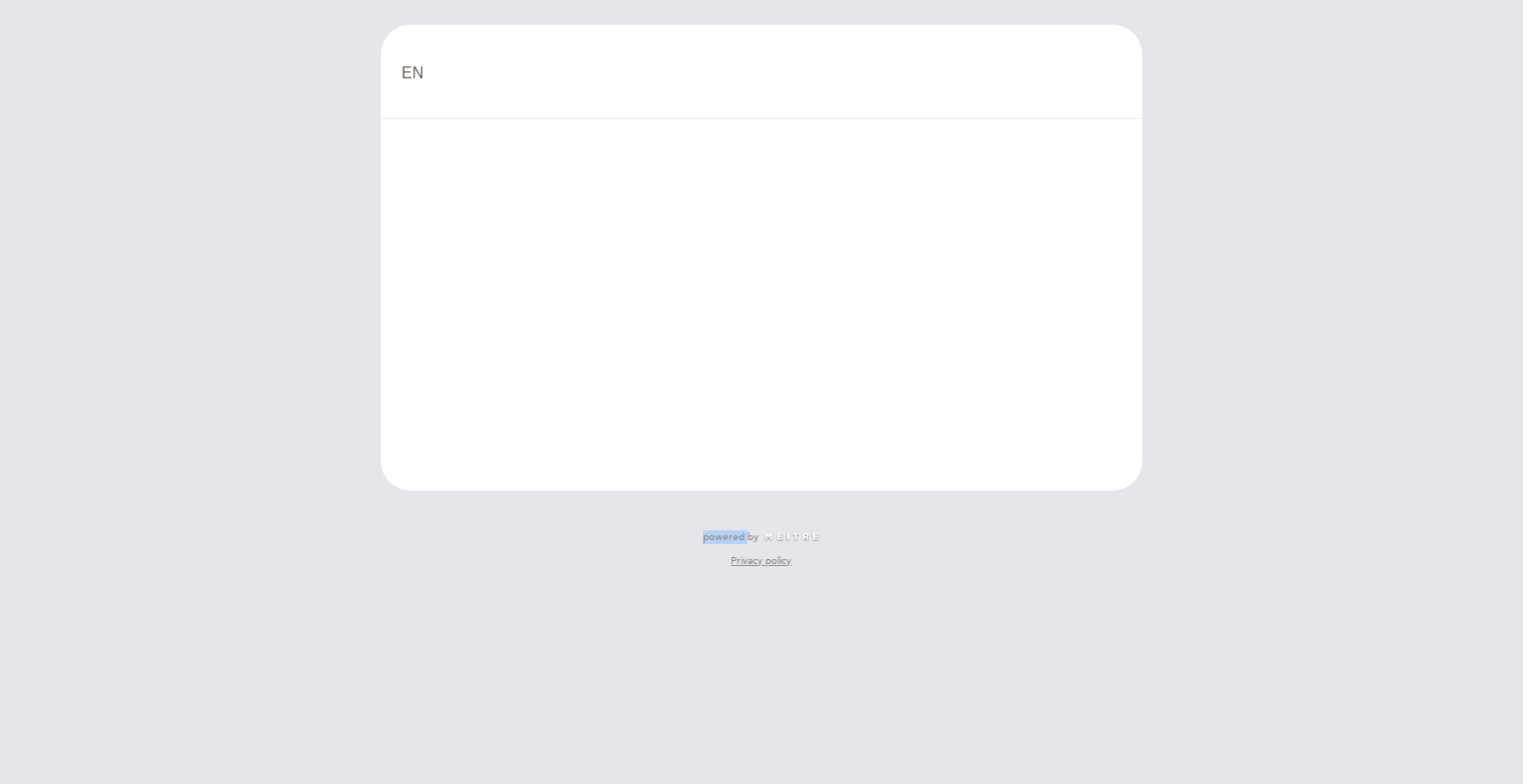 click on "Welcome
Welcome,
Welcome
Welcome,
Change user
Book a table
Enter verification code
We have sent a code to  [EMAIL] . Enter it below.
[CODE]
Please enter the verification code
Code must be 6 digits
error
Go back
[PHONE]" at bounding box center [762, 258] 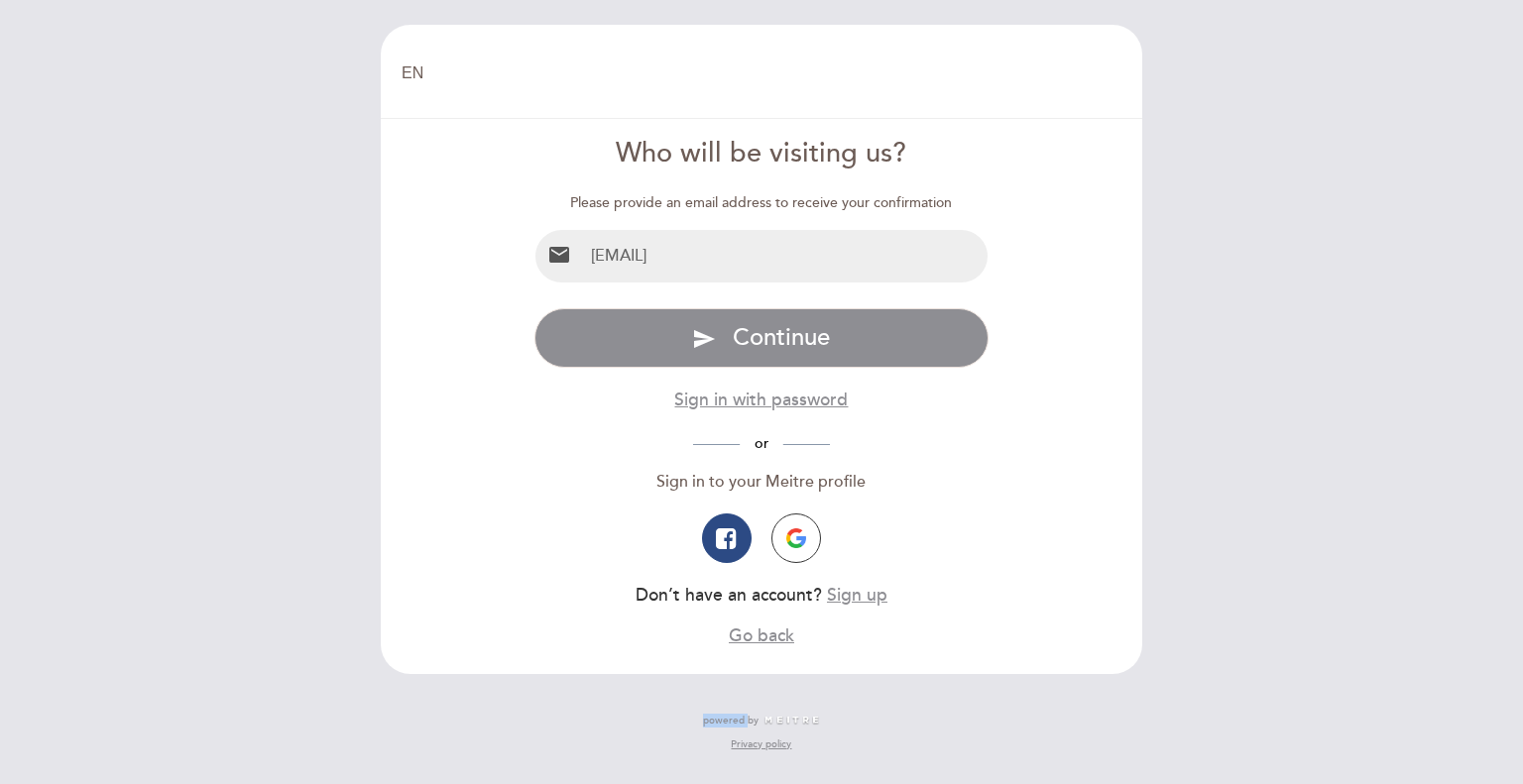 click on "Continue" at bounding box center [781, 337] 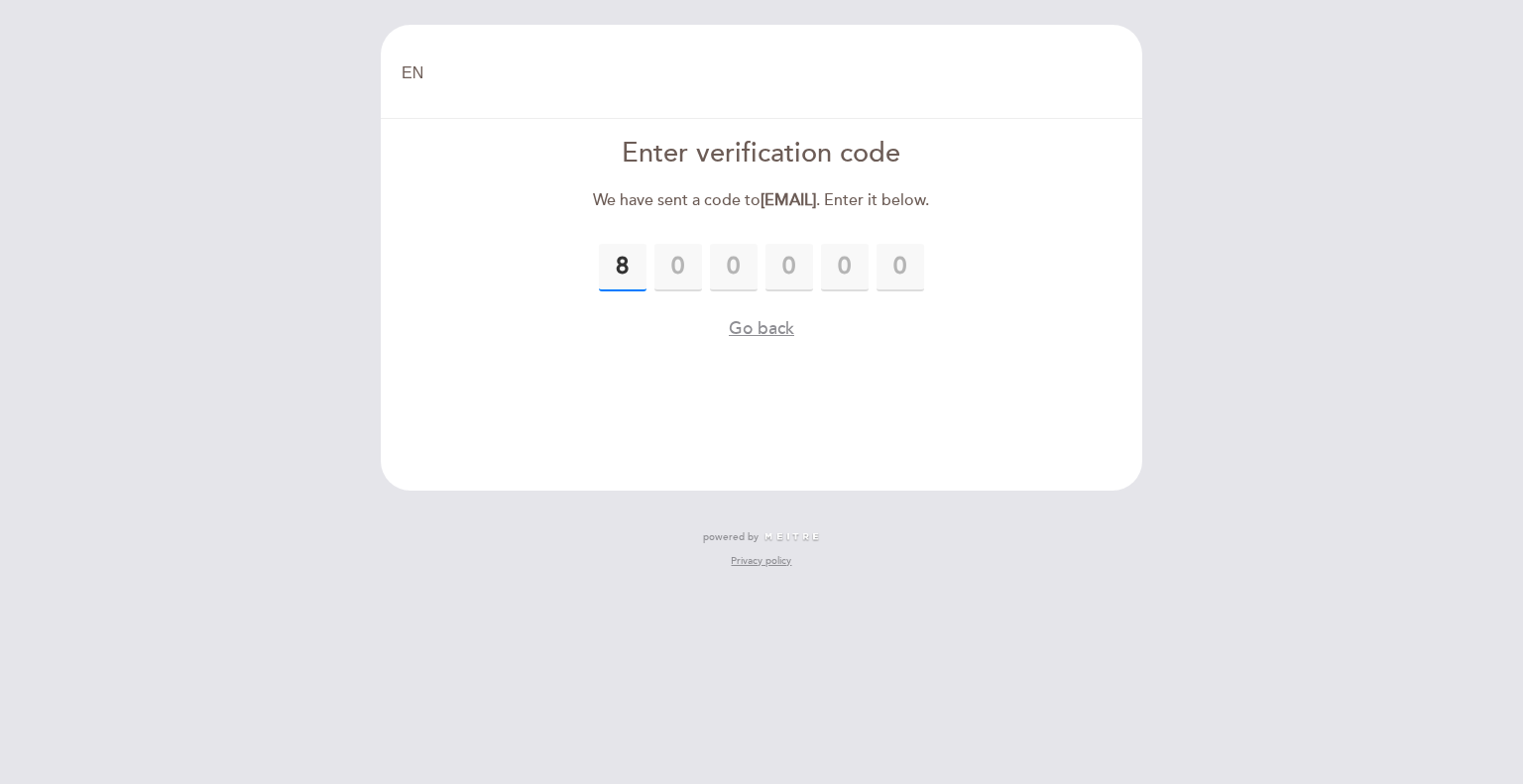 type on "8" 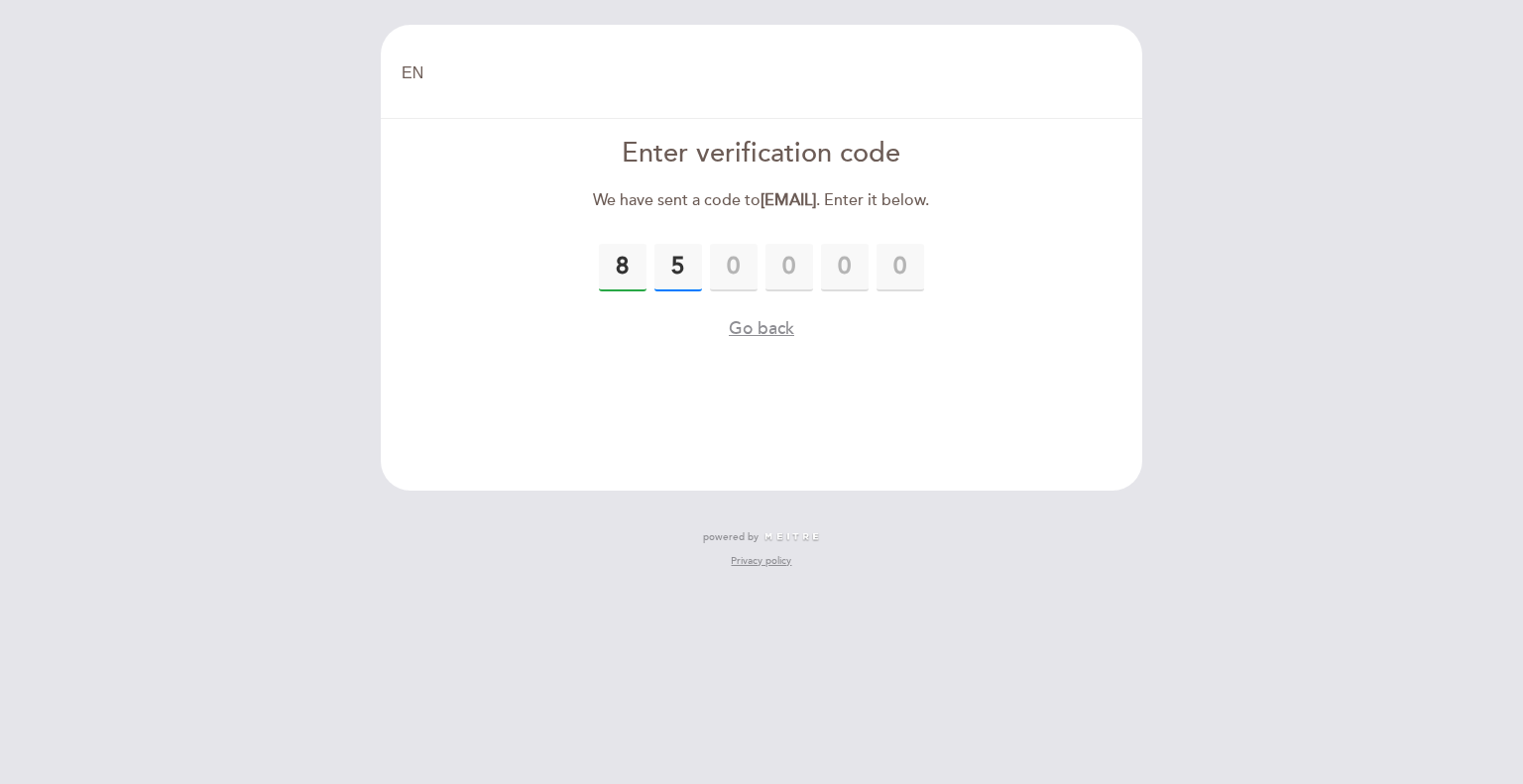 type on "5" 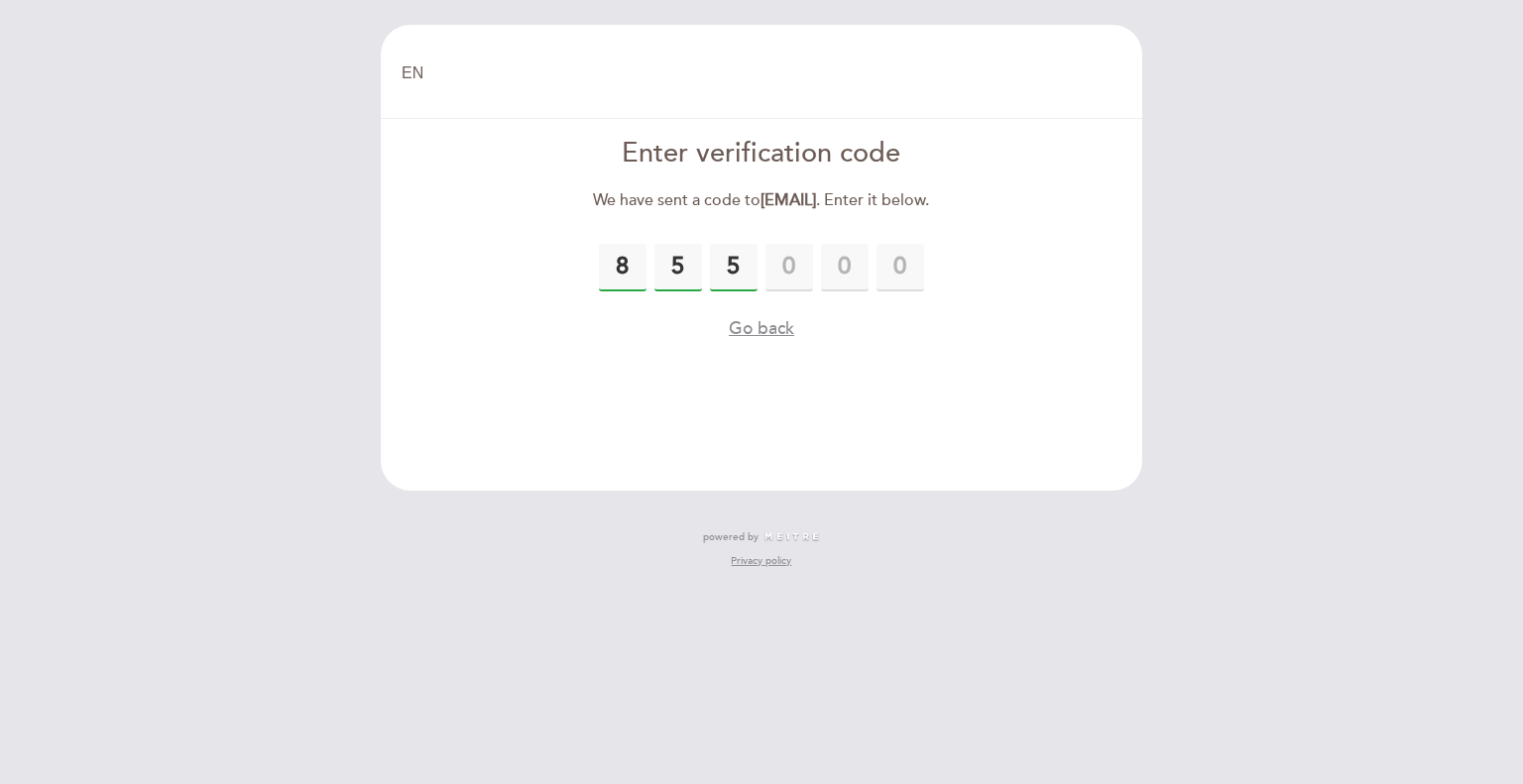 type on "5" 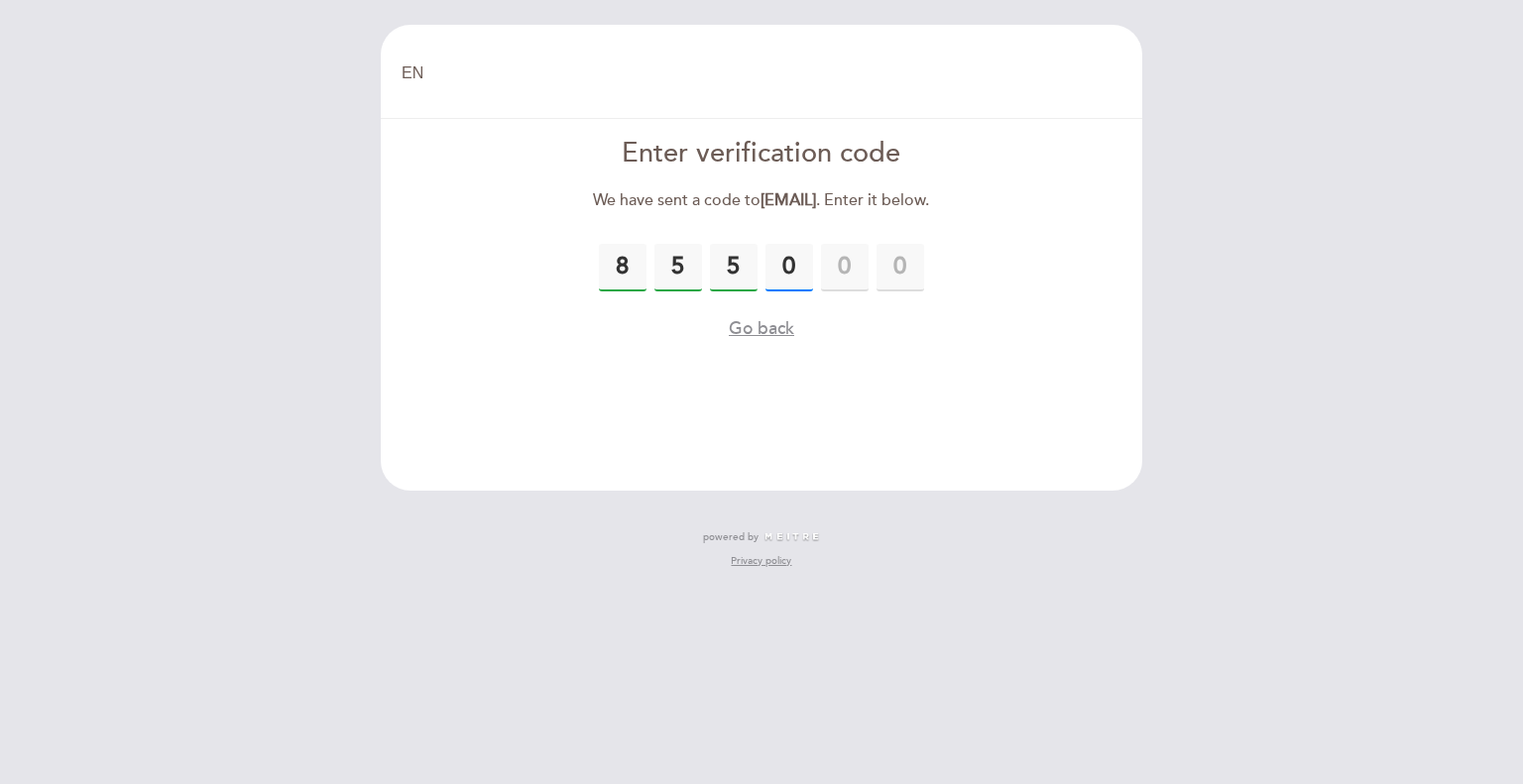type on "0" 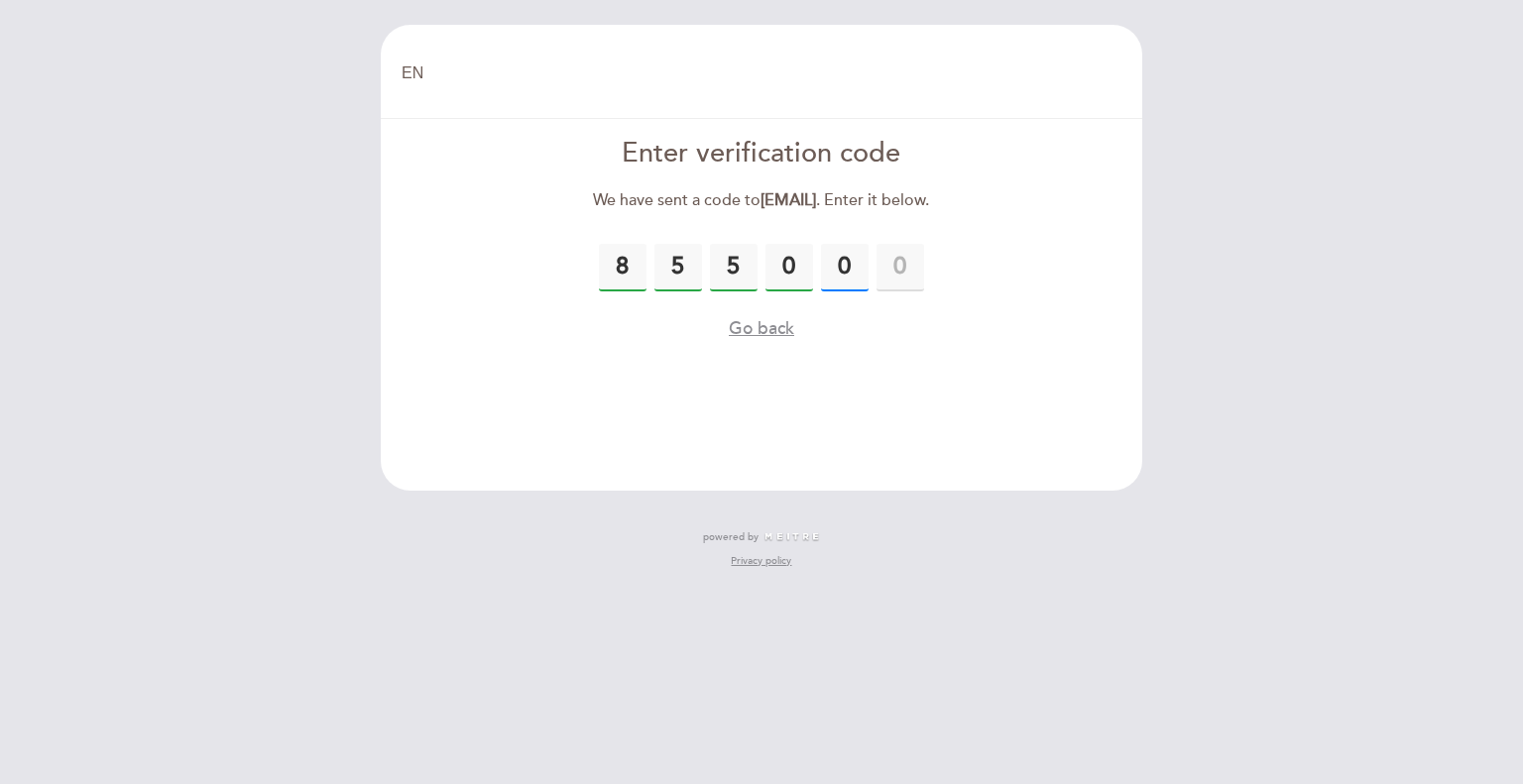 type on "0" 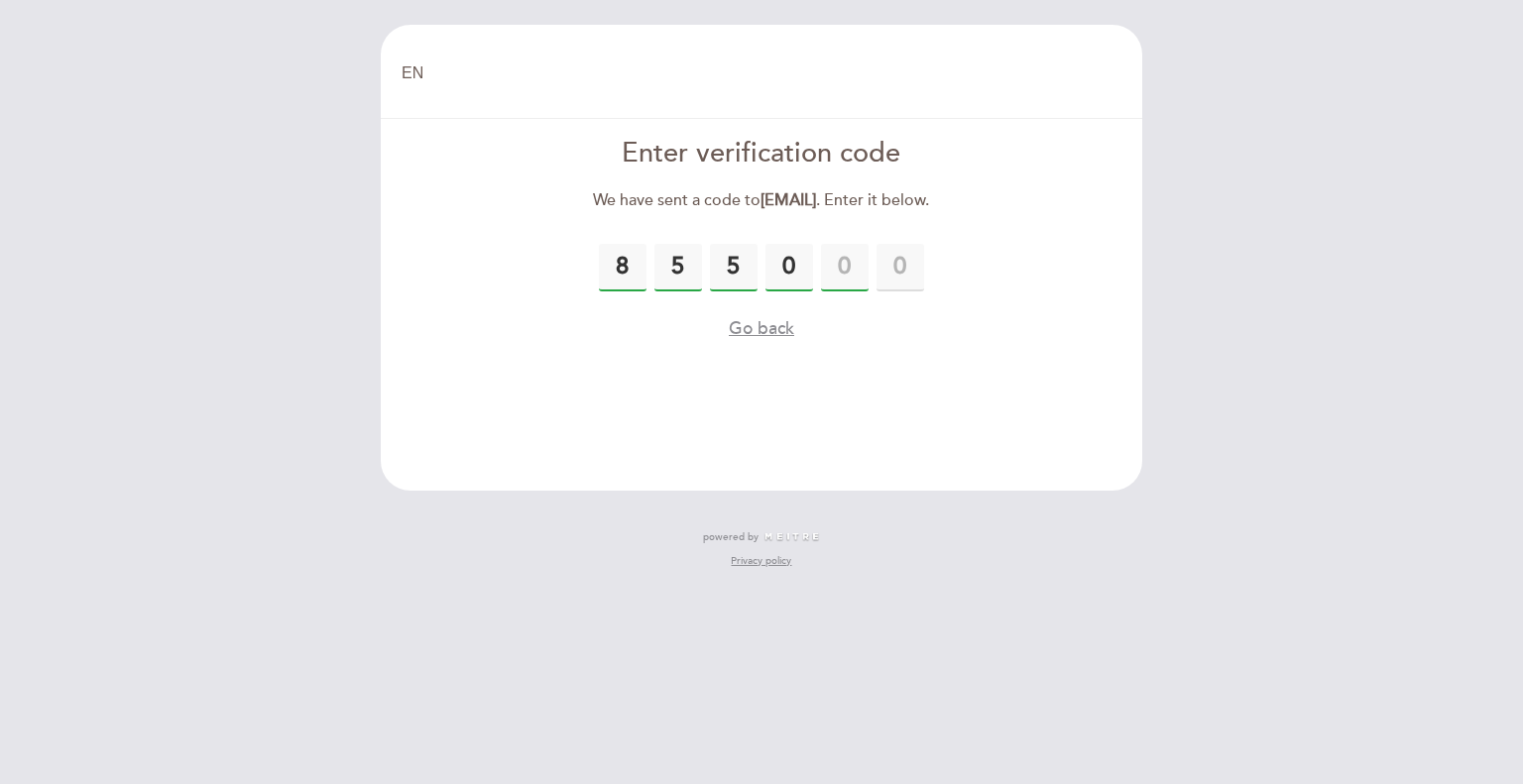 type 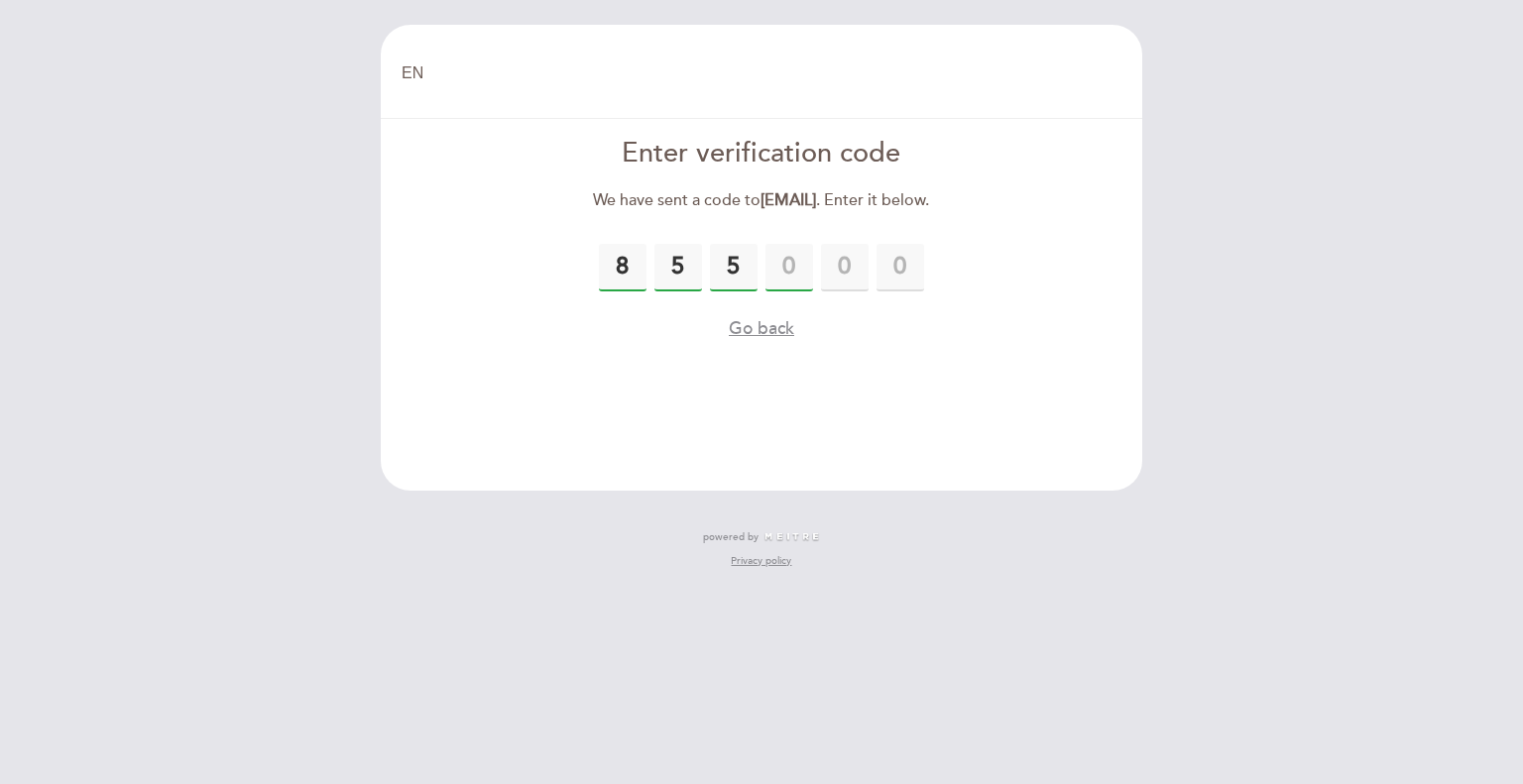 type 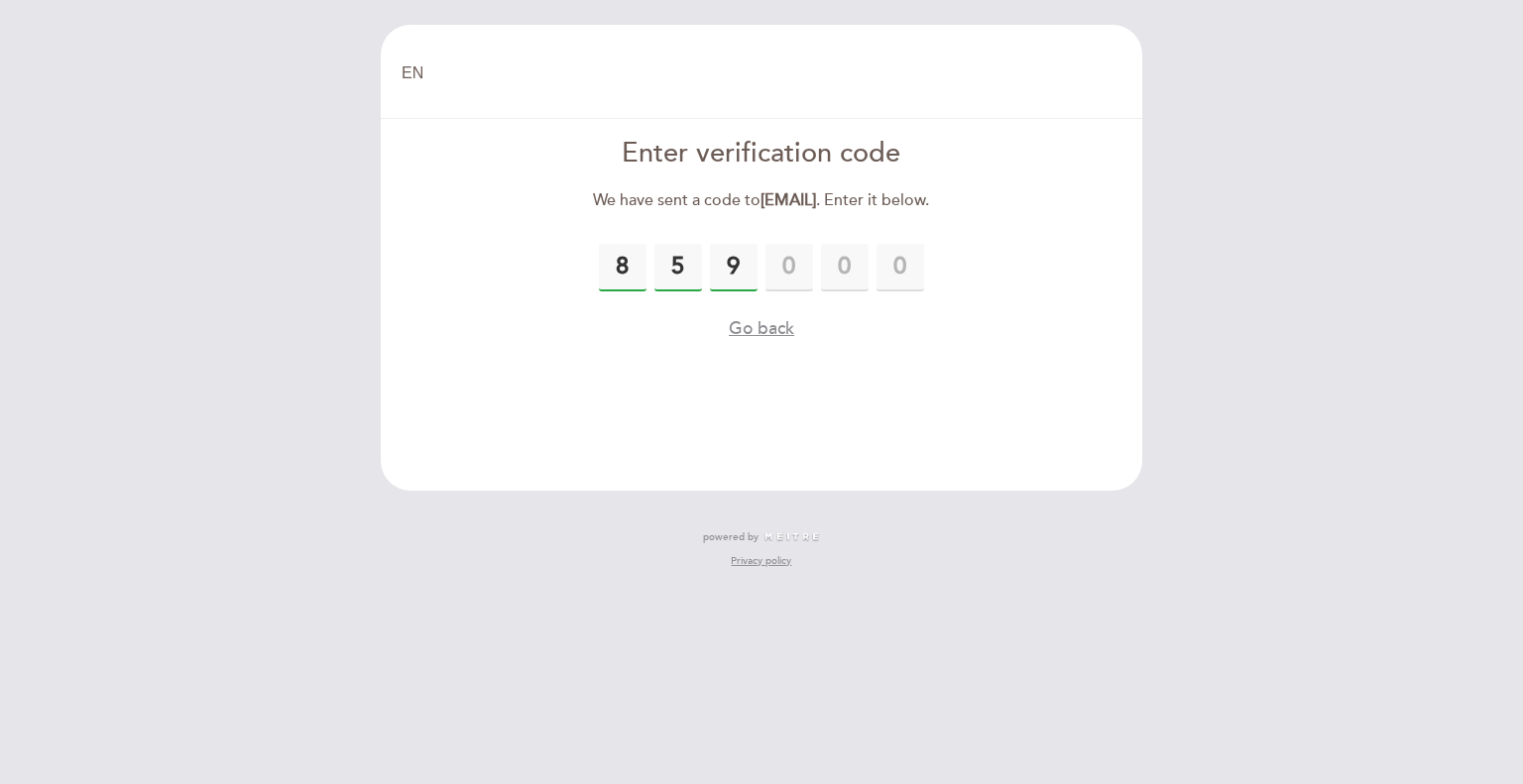 type on "9" 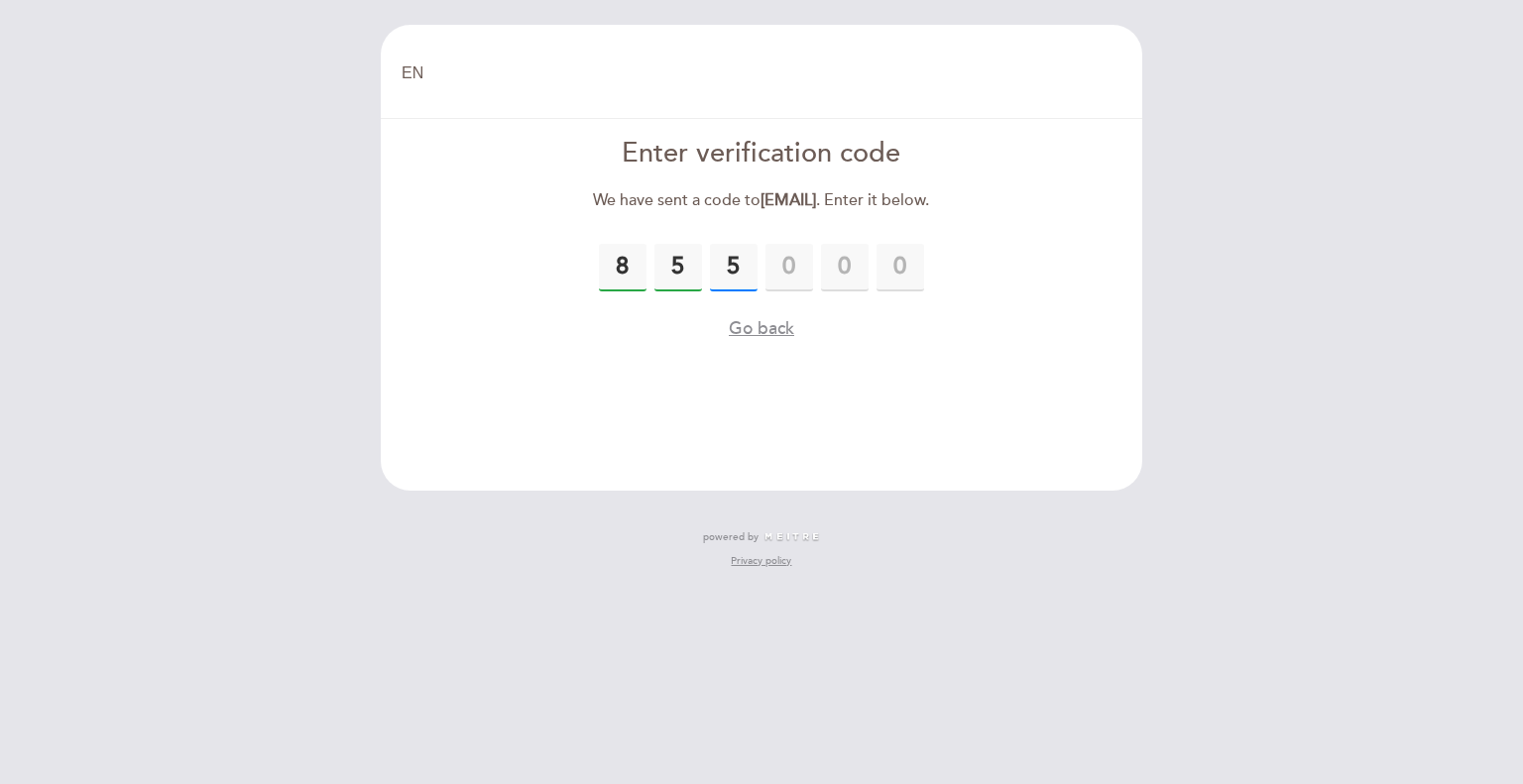 type on "5" 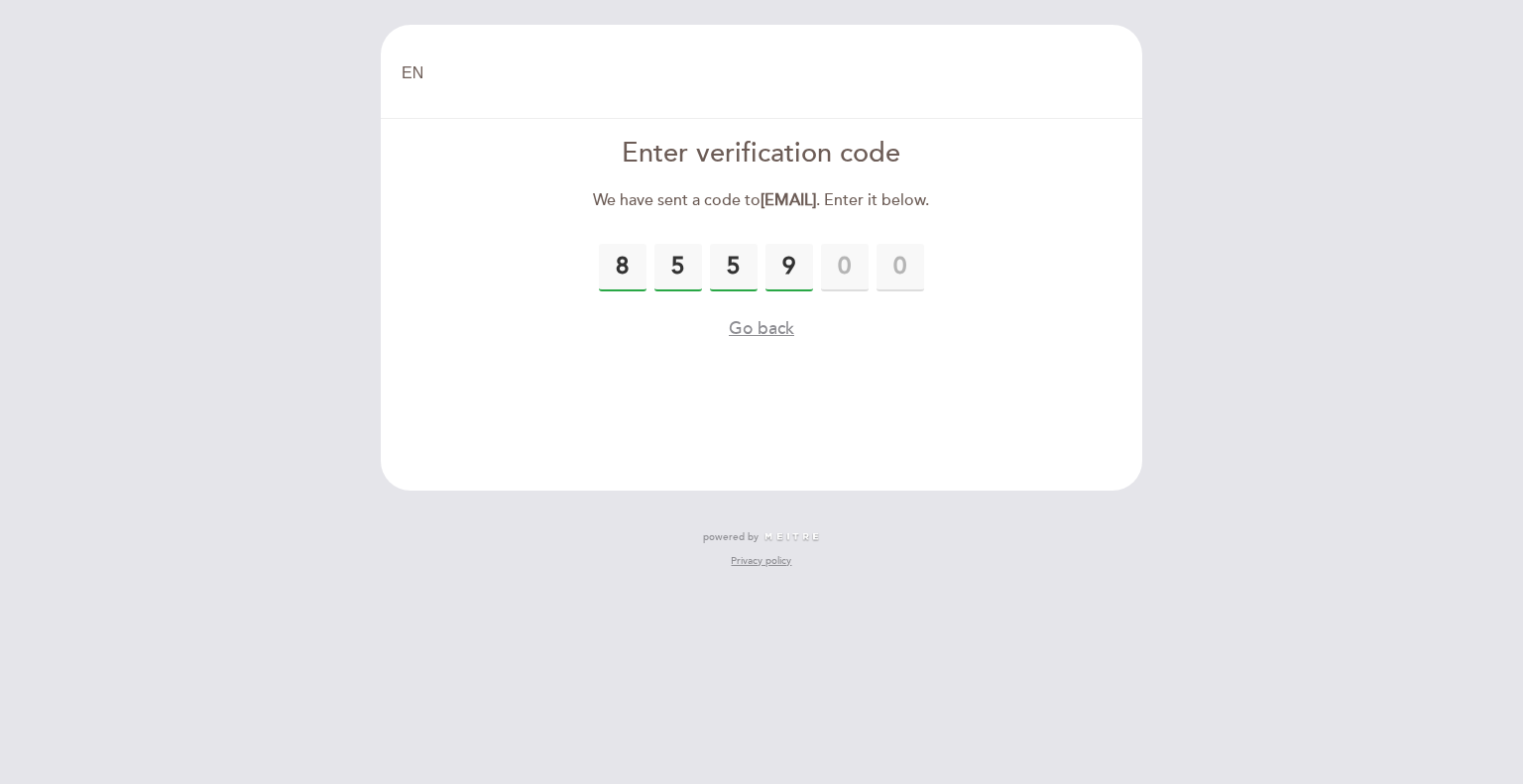 type on "9" 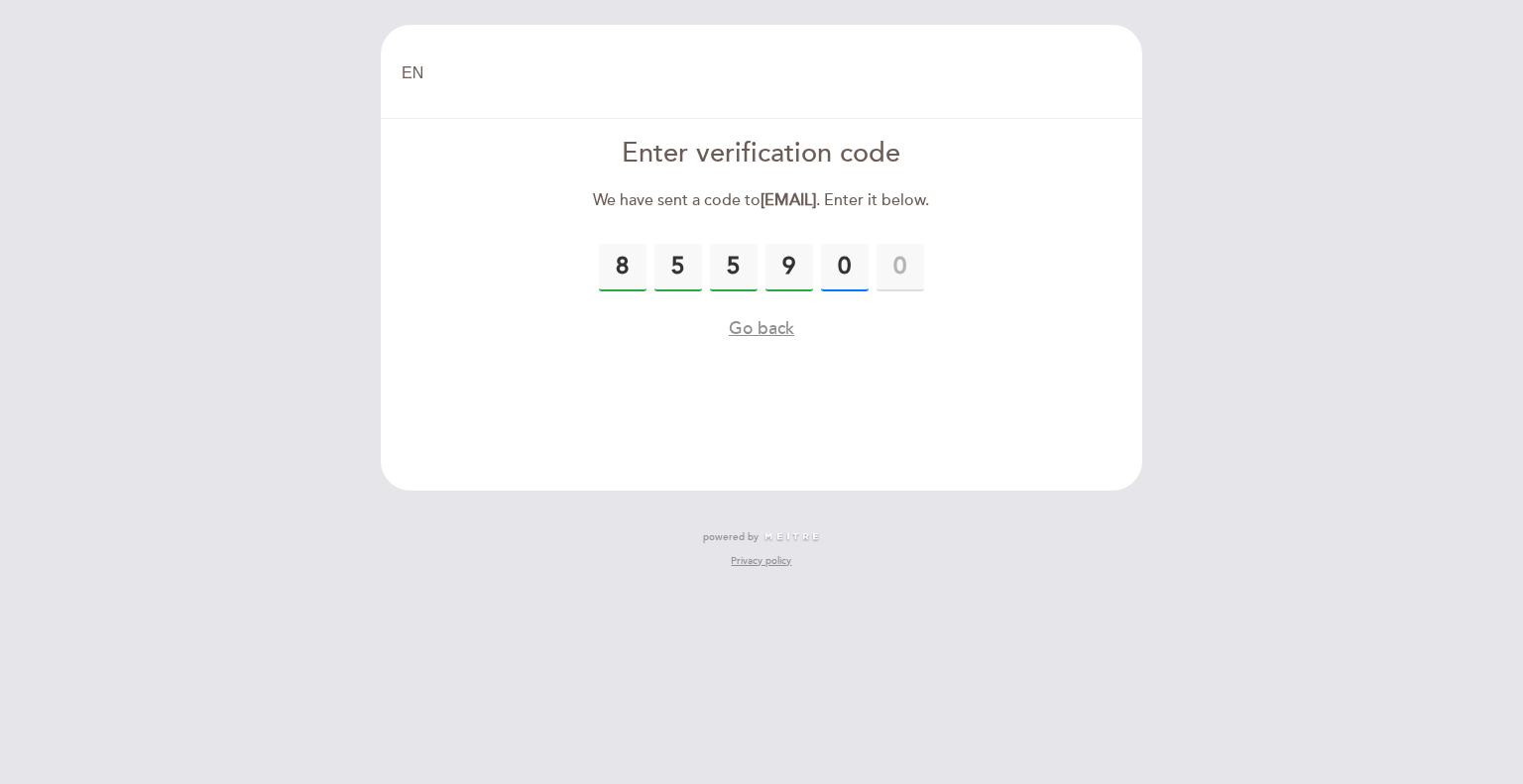 type on "0" 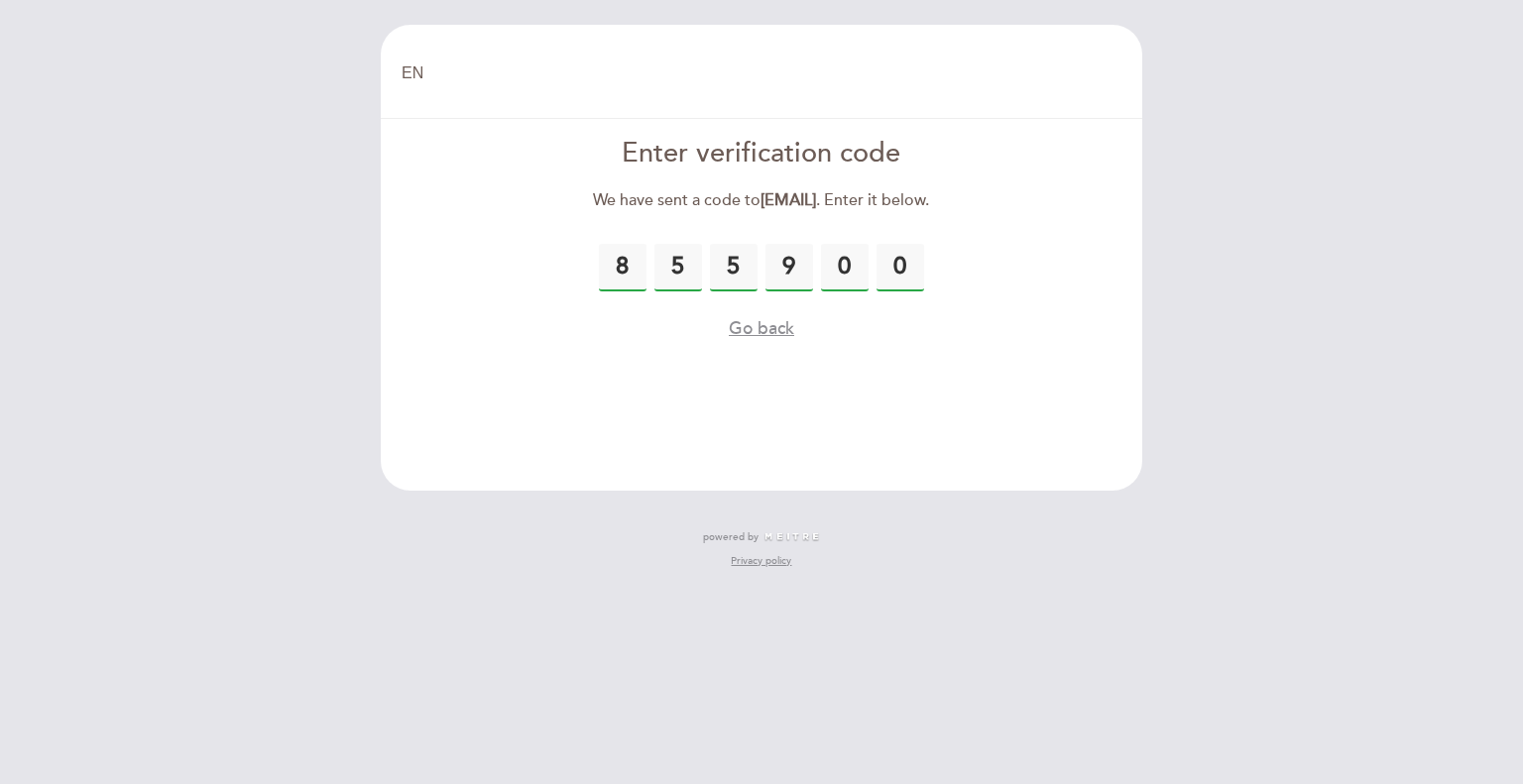 type on "0" 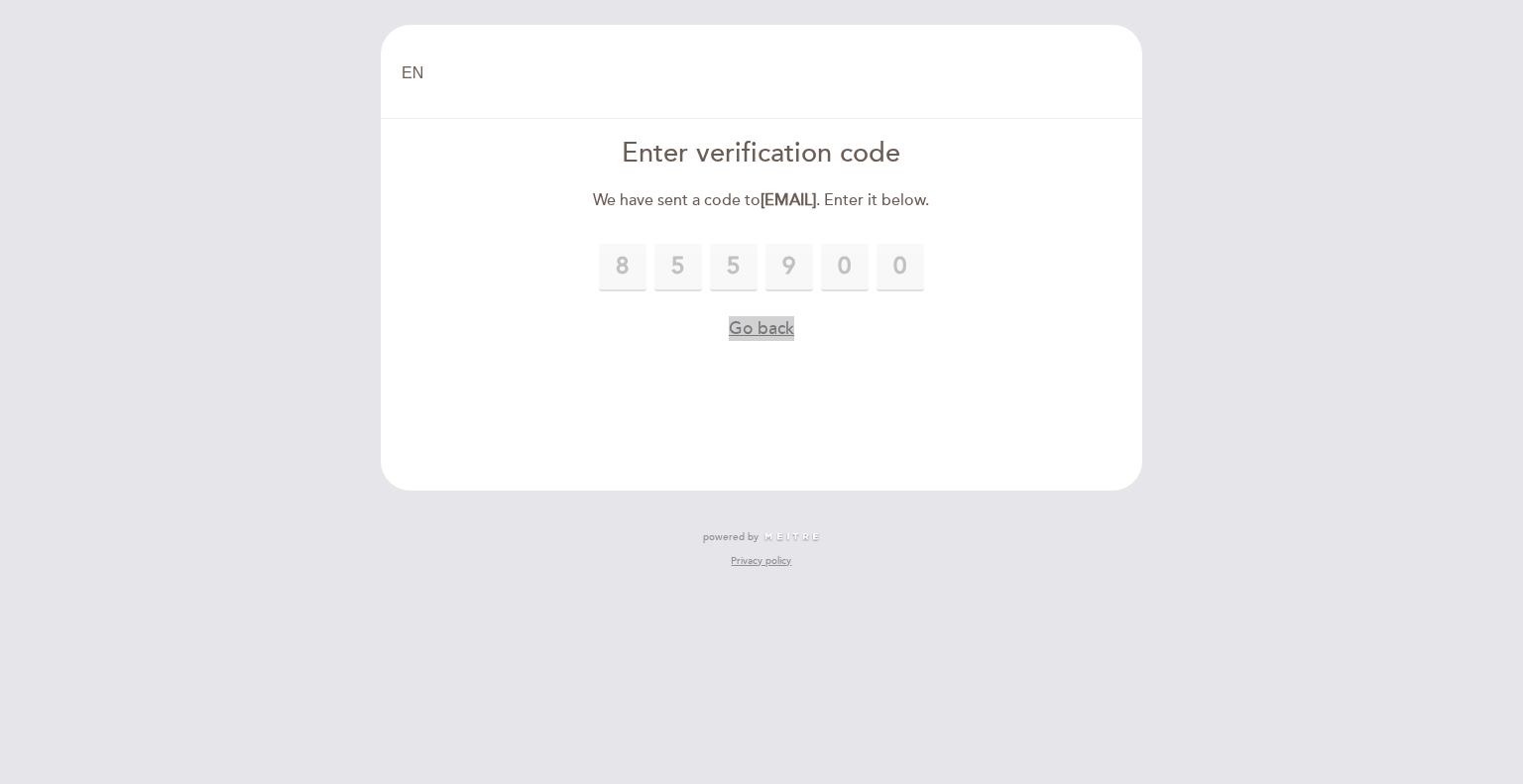 click on "Go back" at bounding box center (762, 328) 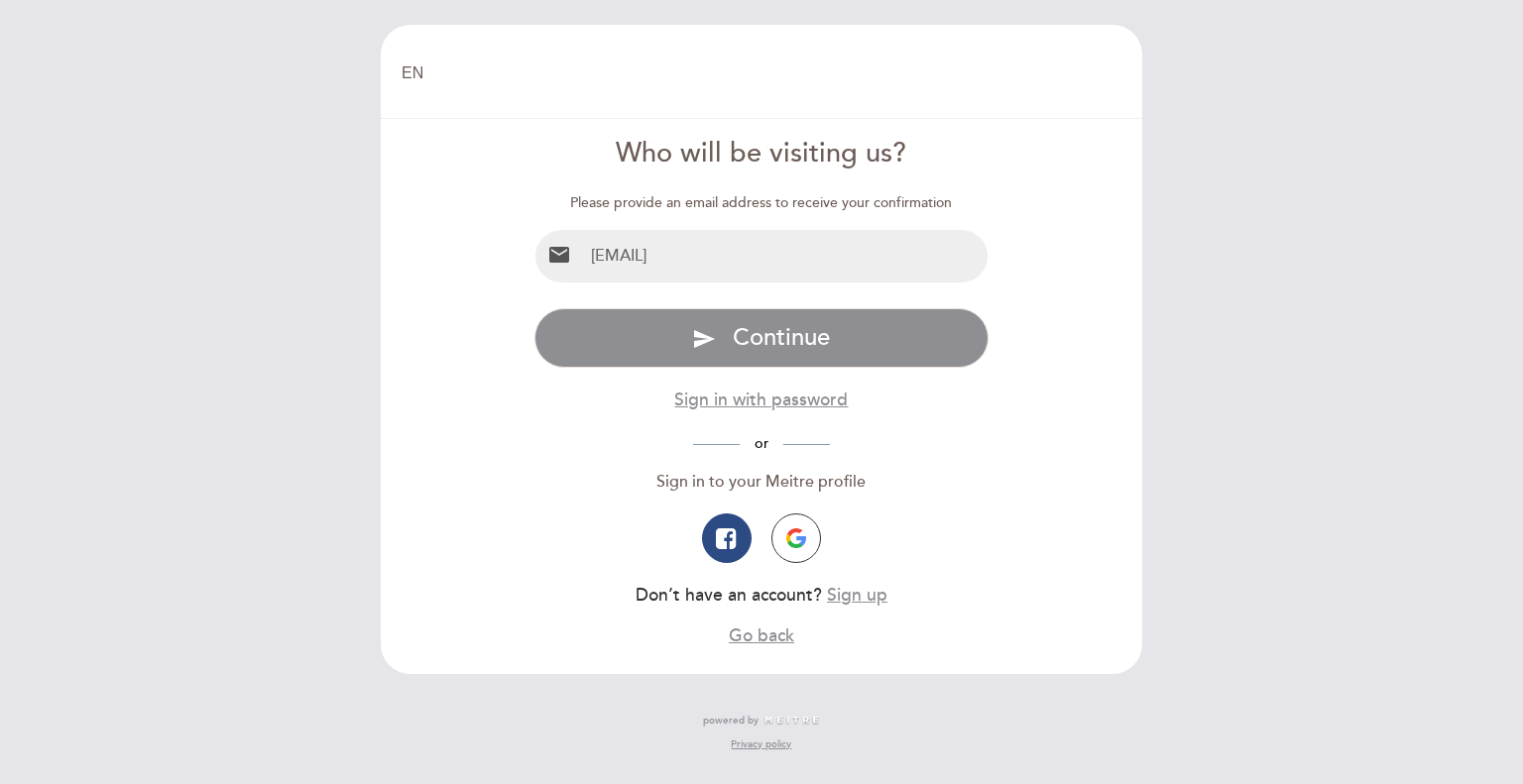 click on "send
Continue" at bounding box center (762, 338) 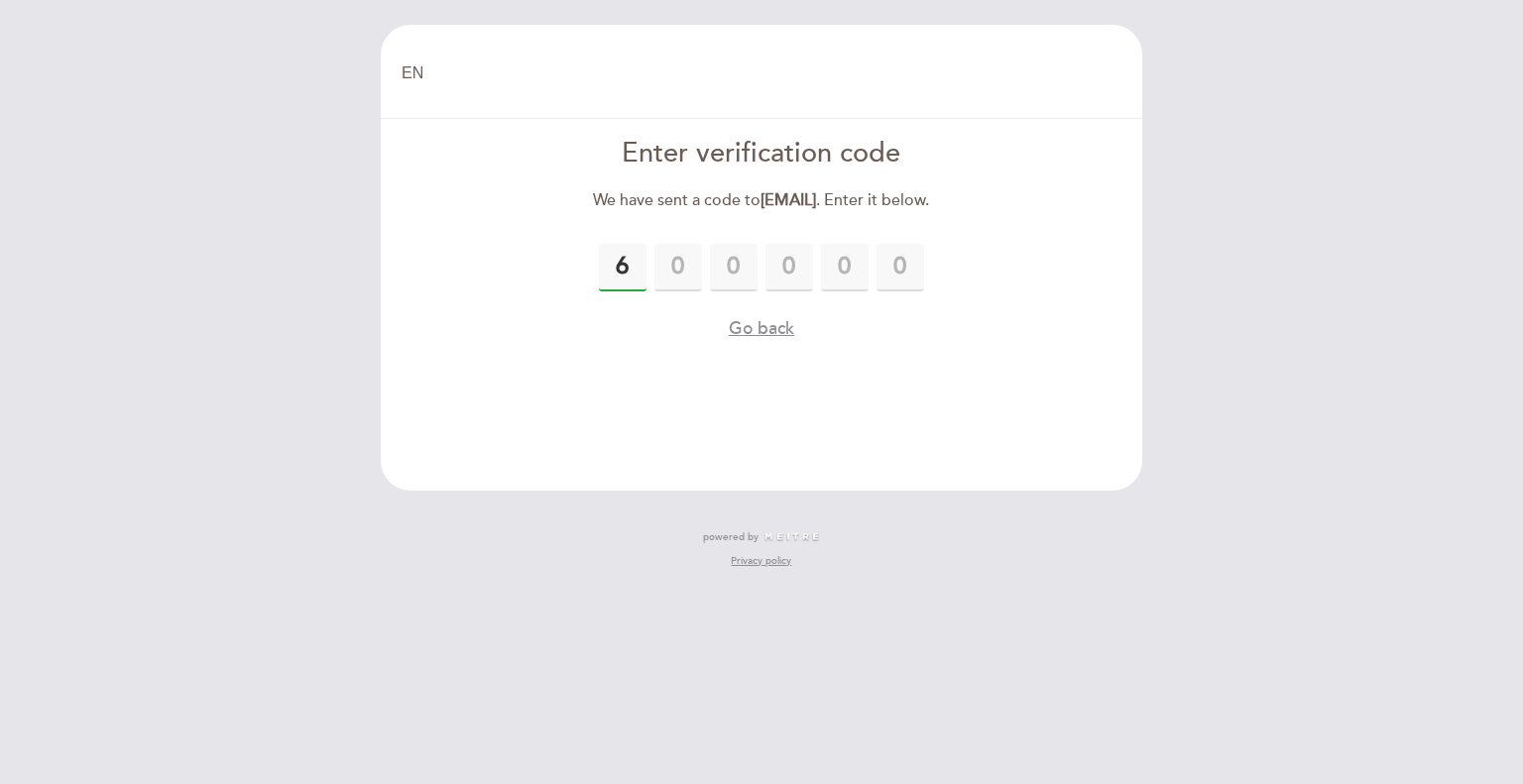 type on "6" 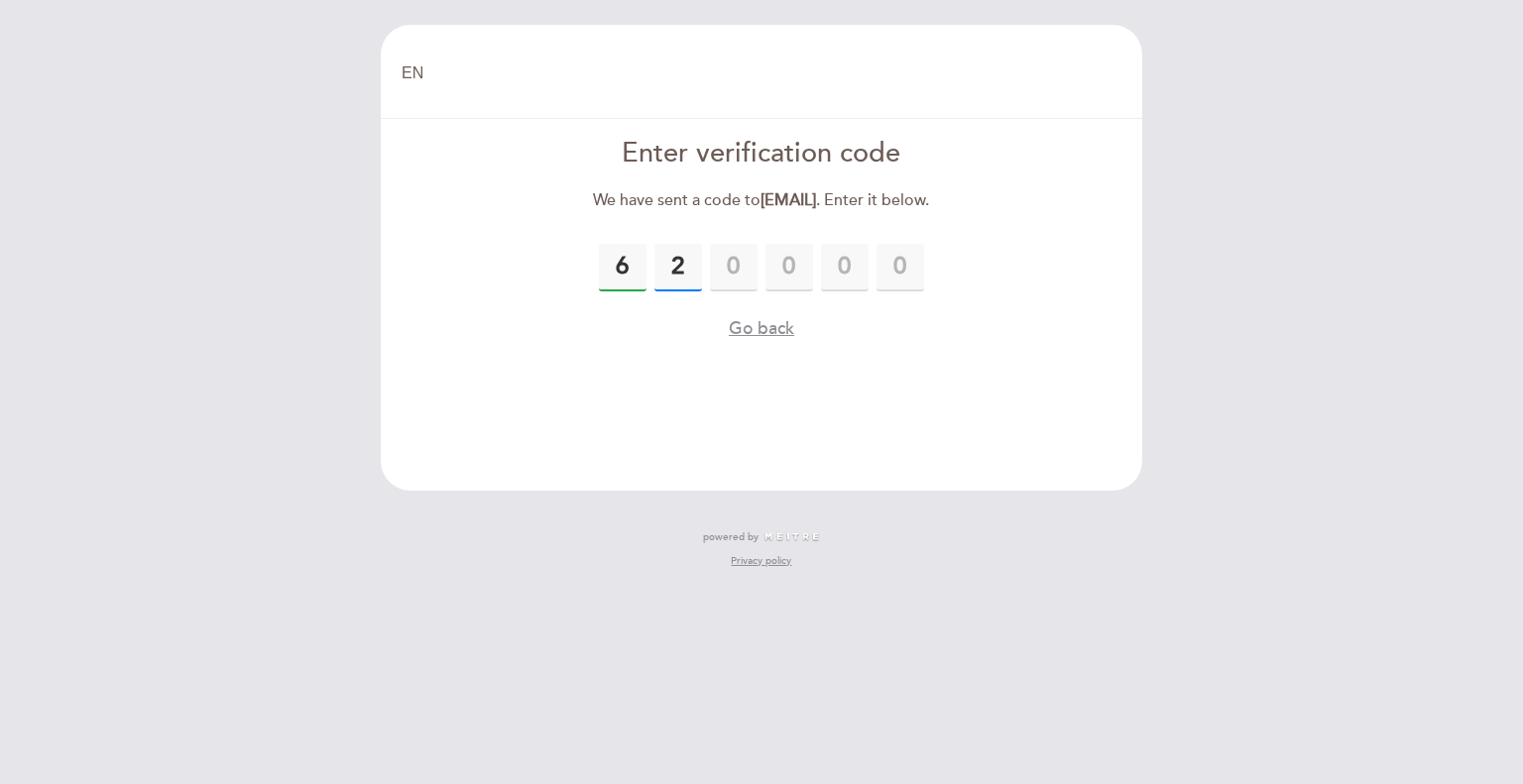 type on "2" 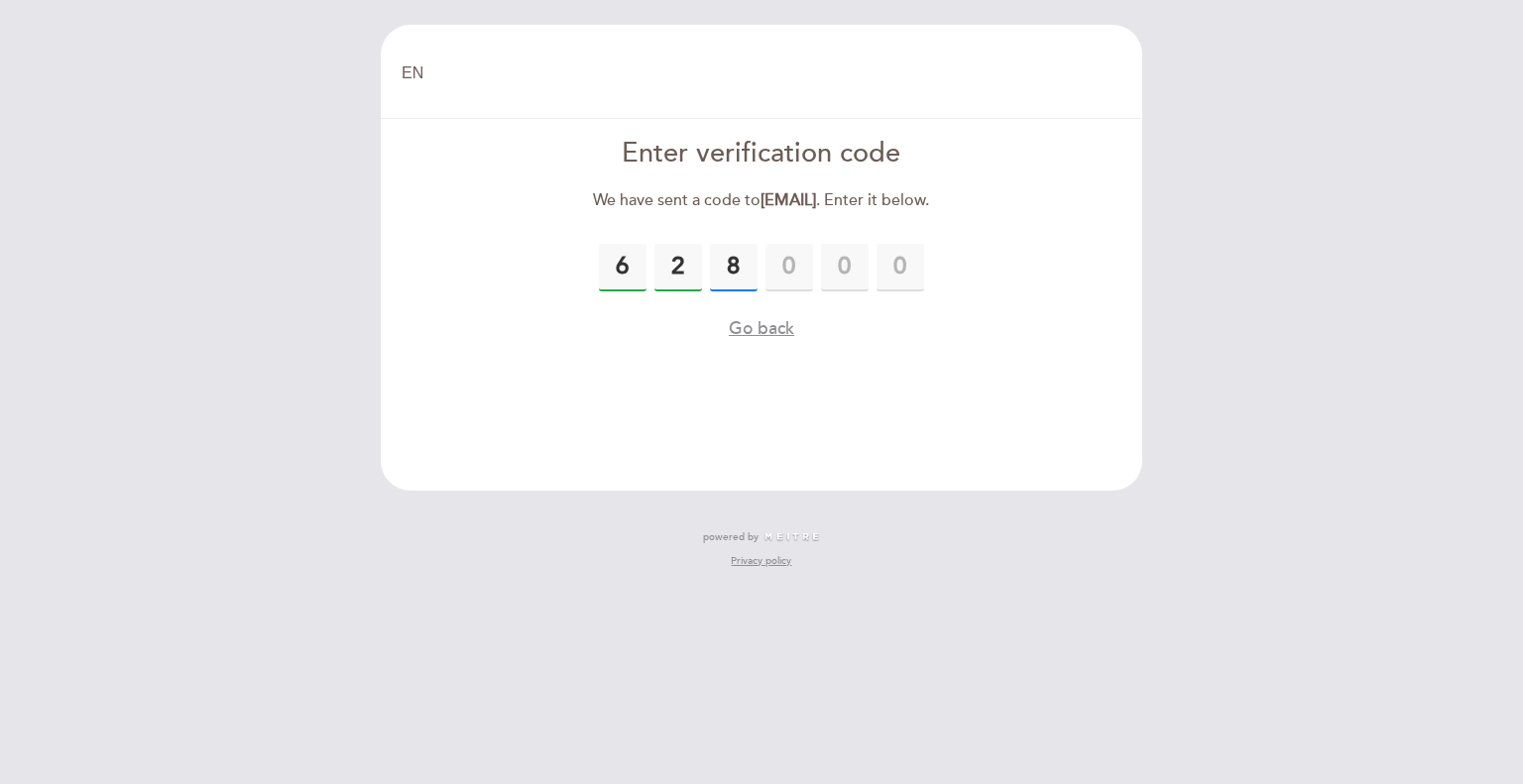 type on "8" 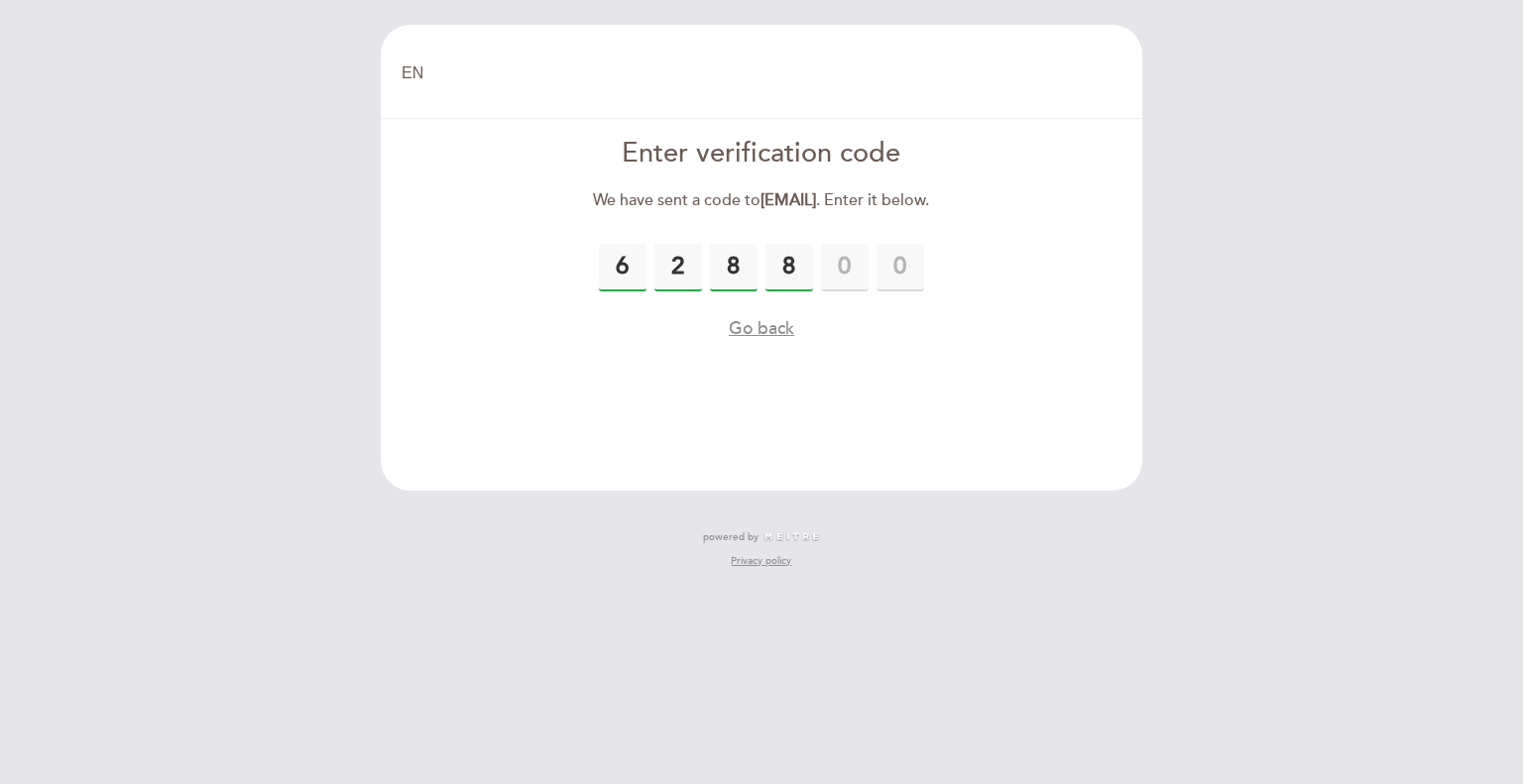 type on "8" 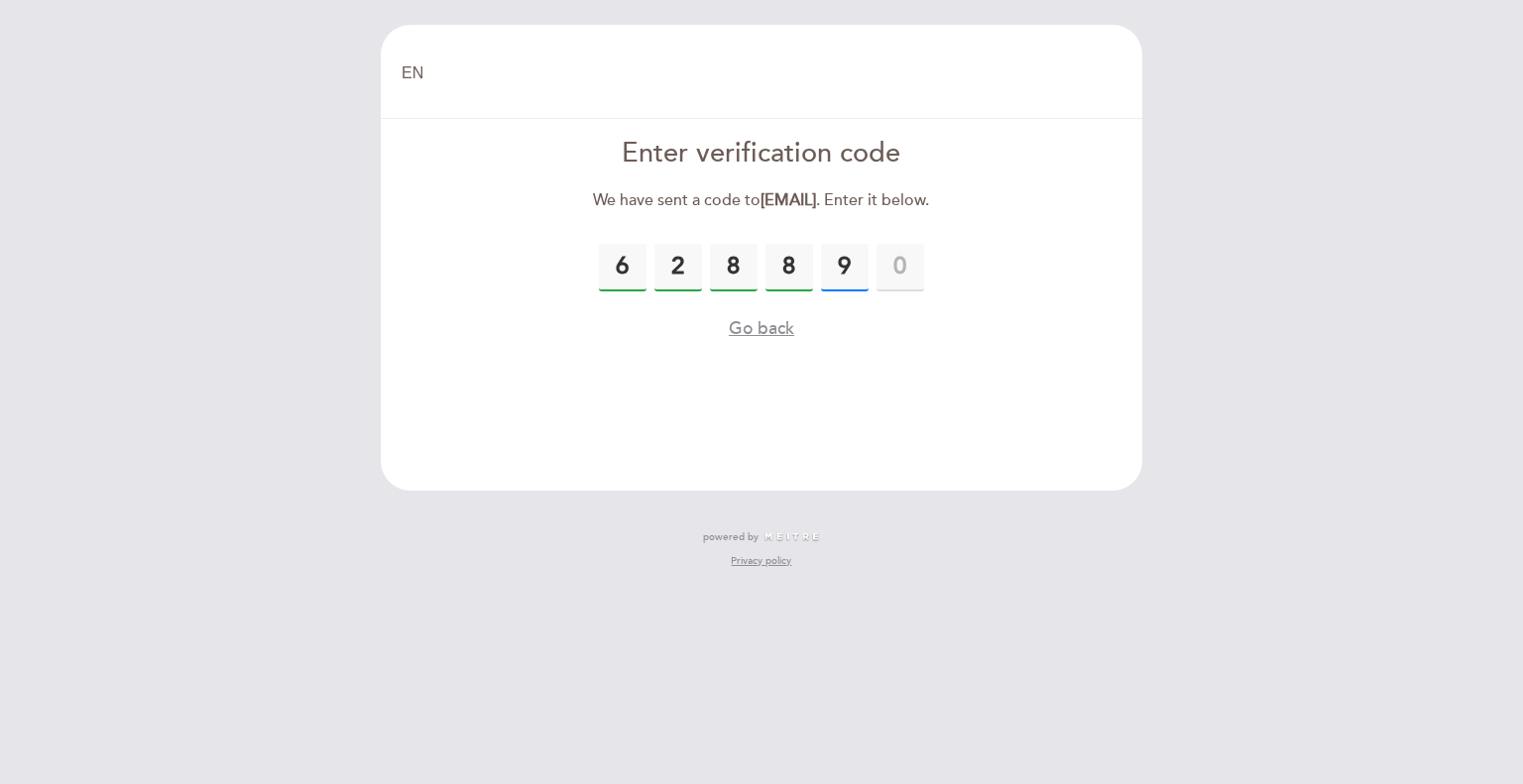 type on "9" 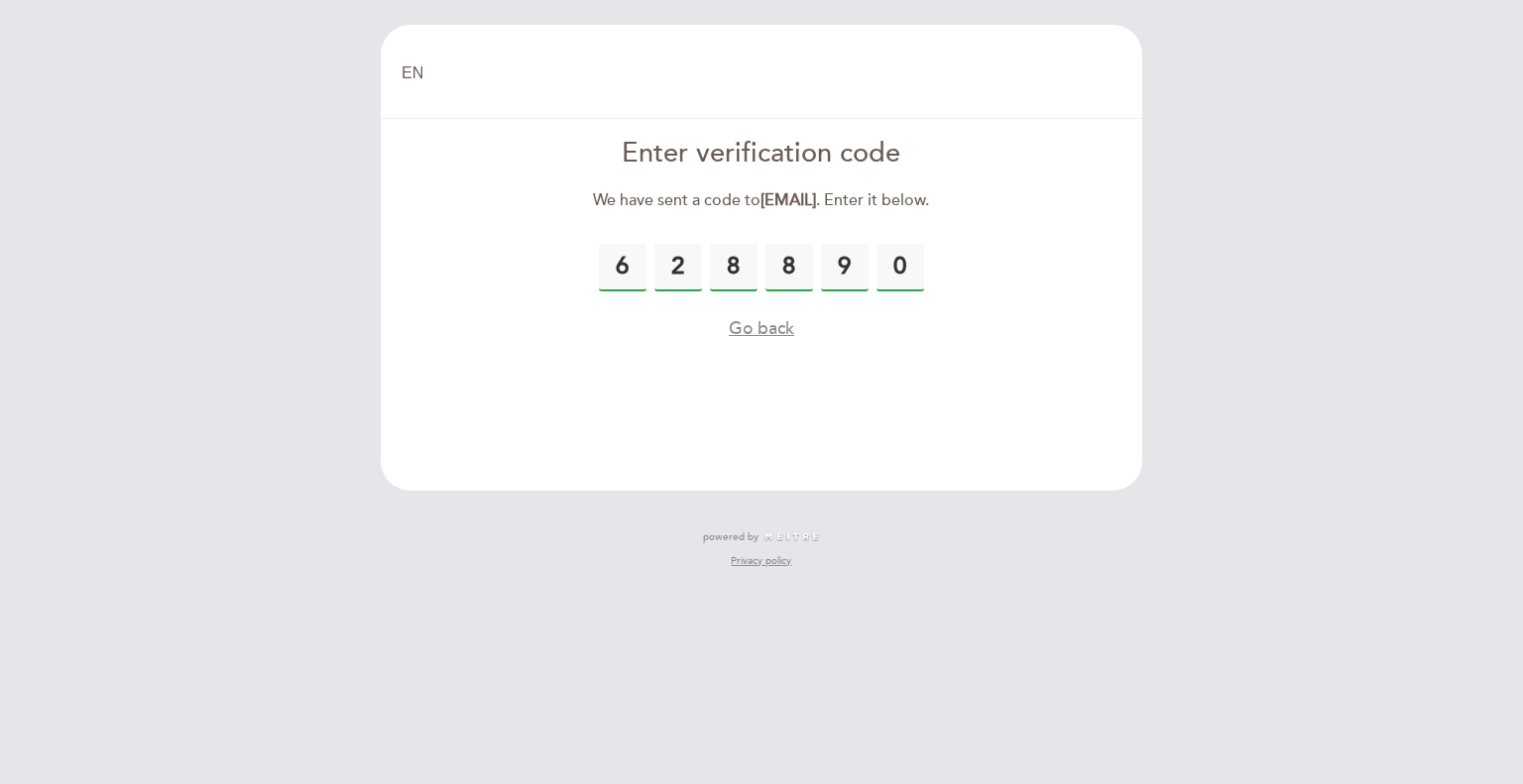 type on "0" 